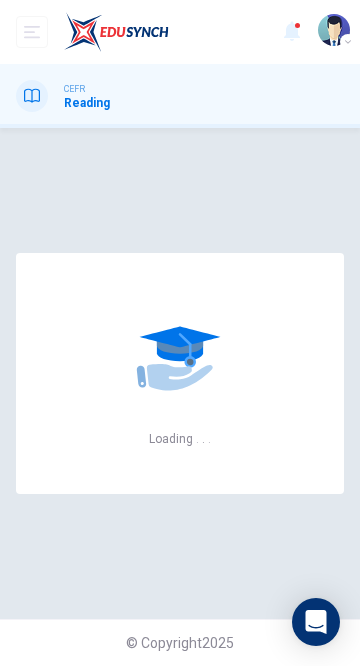 scroll, scrollTop: 0, scrollLeft: 0, axis: both 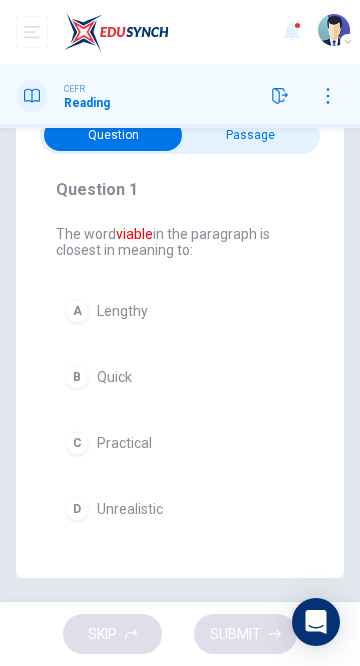 click on "C" at bounding box center (77, 443) 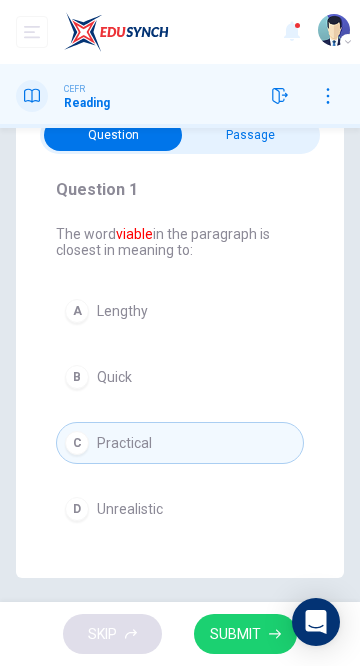 click on "SUBMIT" at bounding box center (235, 634) 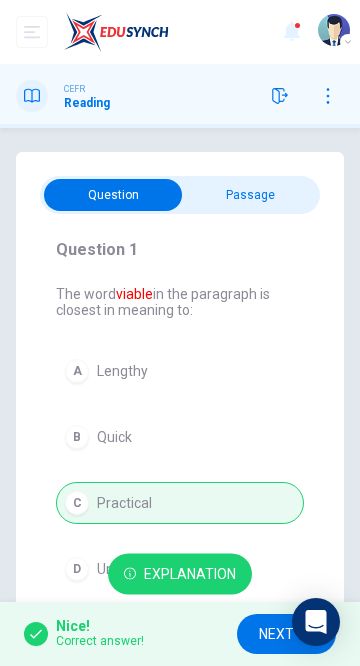 scroll, scrollTop: 60, scrollLeft: 0, axis: vertical 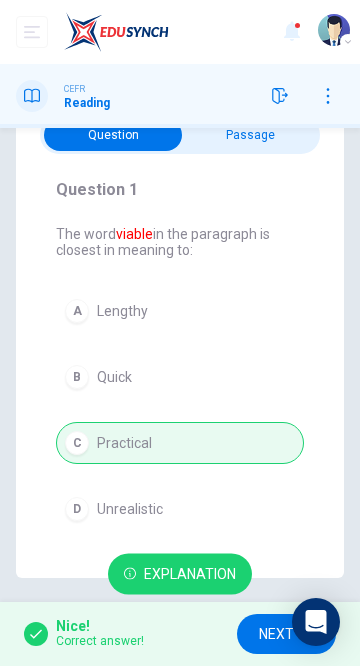 click on "NEXT" at bounding box center (276, 634) 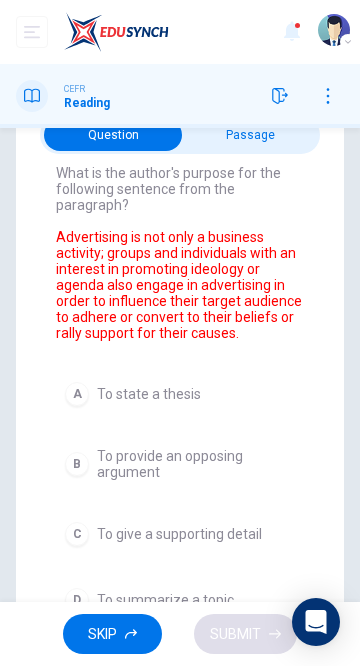 scroll, scrollTop: 78, scrollLeft: 0, axis: vertical 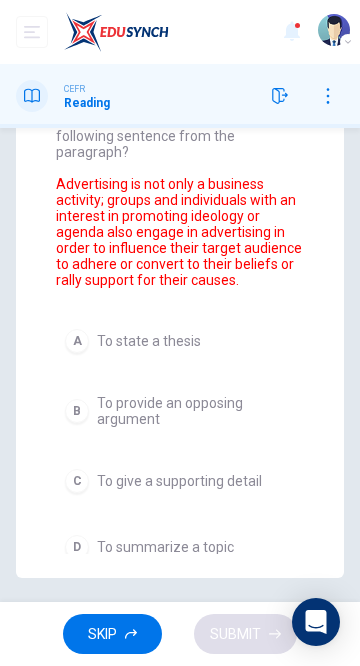 click on "C" at bounding box center [77, 481] 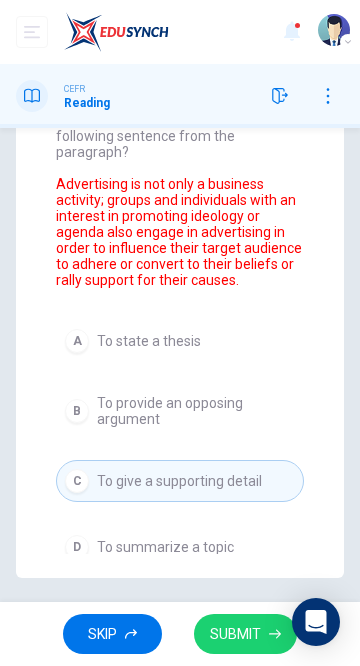 click on "SUBMIT" at bounding box center [235, 634] 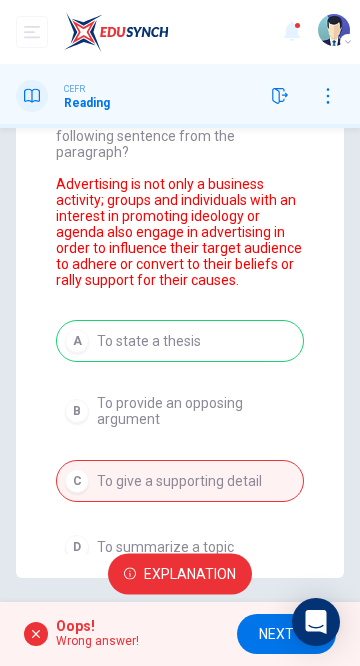 scroll, scrollTop: 78, scrollLeft: 0, axis: vertical 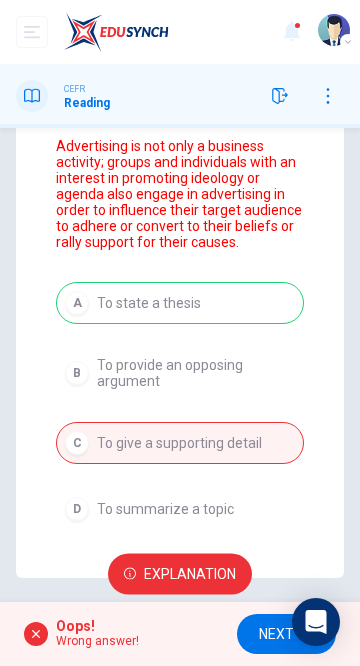 click on "NEXT" at bounding box center [276, 634] 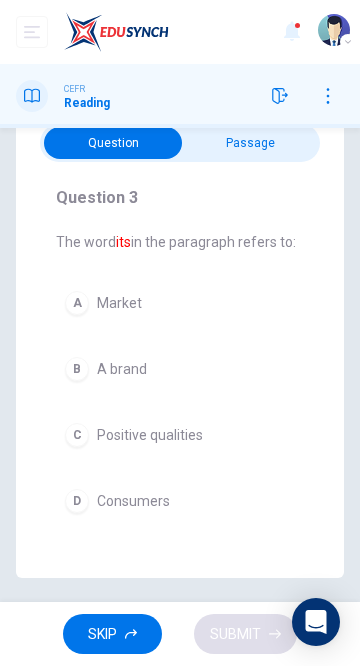 scroll, scrollTop: 0, scrollLeft: 0, axis: both 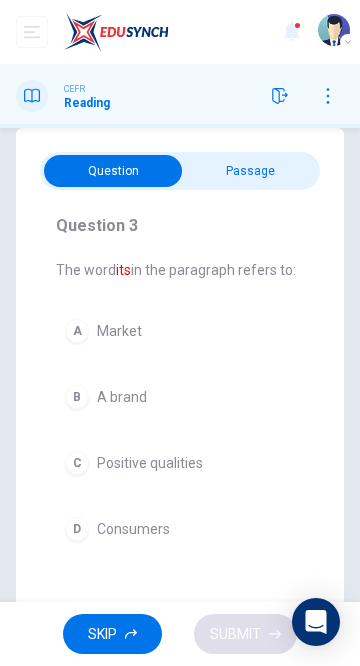 click on "B" at bounding box center (77, 397) 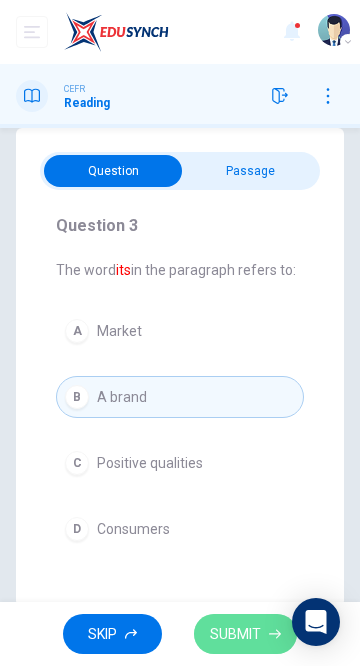 click on "SUBMIT" at bounding box center (235, 634) 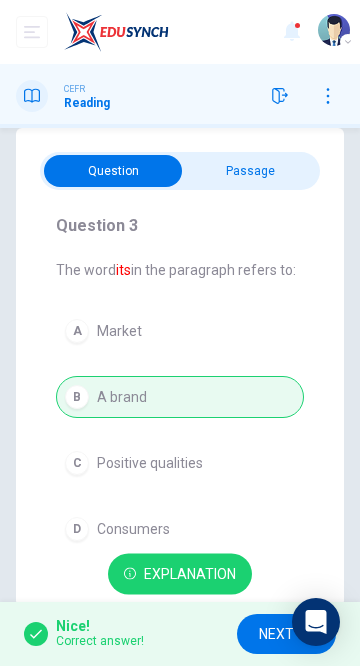 scroll, scrollTop: 52, scrollLeft: 0, axis: vertical 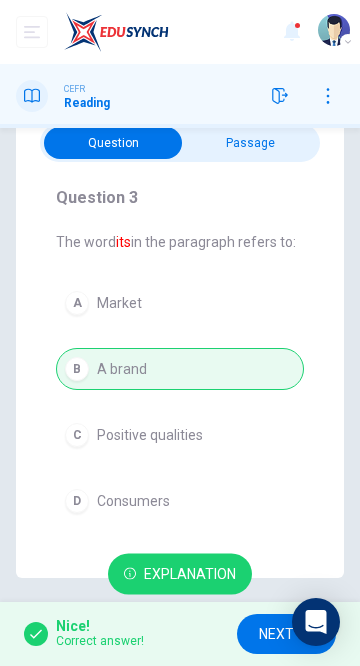 click on "NEXT" at bounding box center (276, 634) 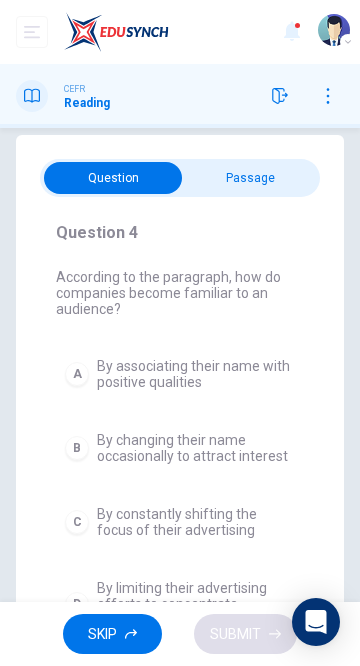 scroll, scrollTop: 17, scrollLeft: 0, axis: vertical 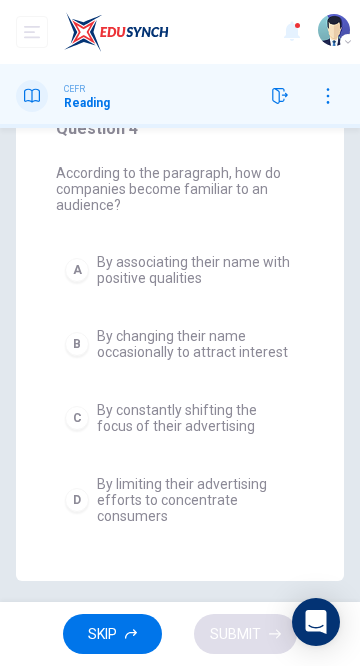 click on "A" at bounding box center [77, 270] 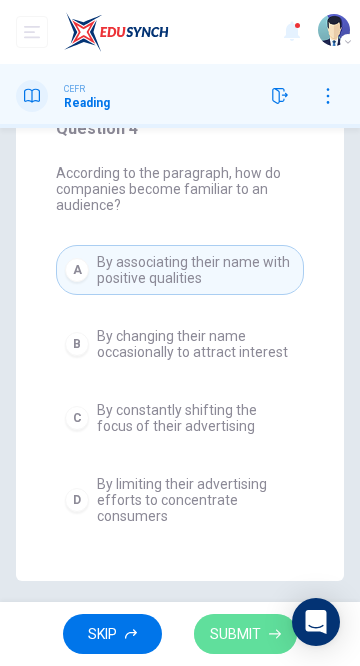 click on "SUBMIT" at bounding box center [235, 634] 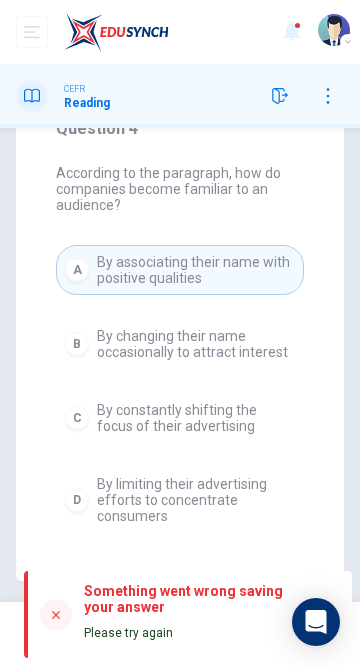 scroll, scrollTop: 124, scrollLeft: 0, axis: vertical 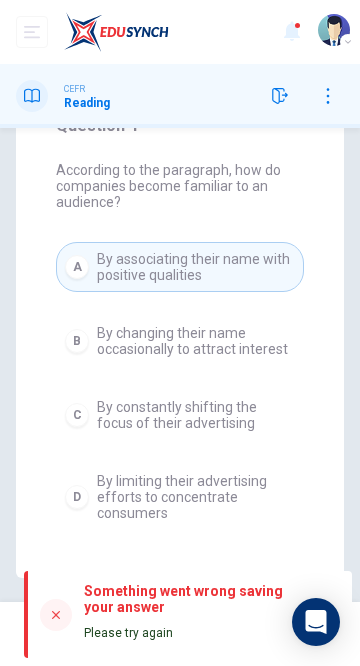 click on "A" at bounding box center (77, 267) 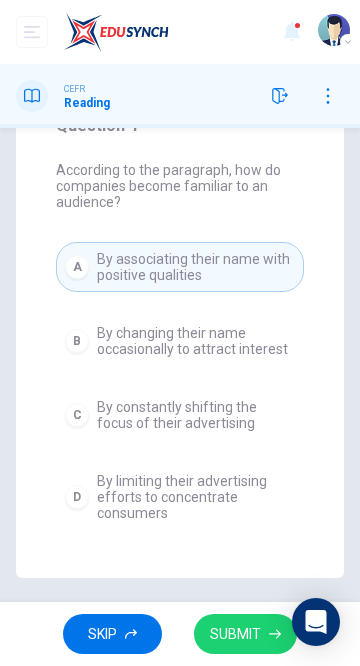 click on "By associating their name with positive qualities" at bounding box center [196, 267] 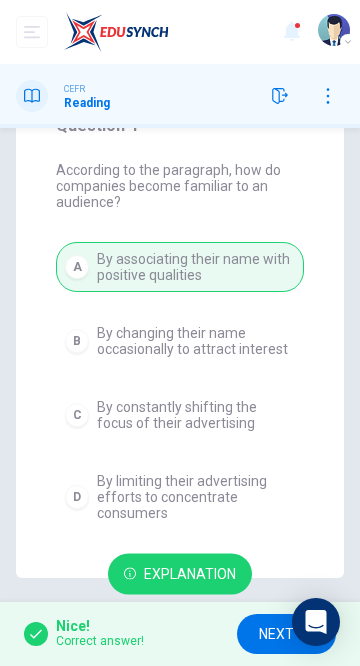 click on "NEXT" at bounding box center [276, 634] 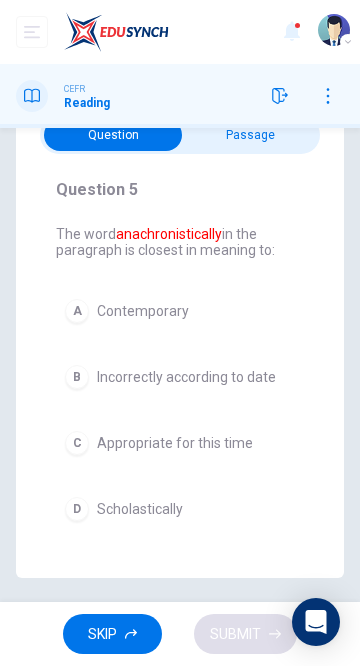 scroll, scrollTop: 0, scrollLeft: 0, axis: both 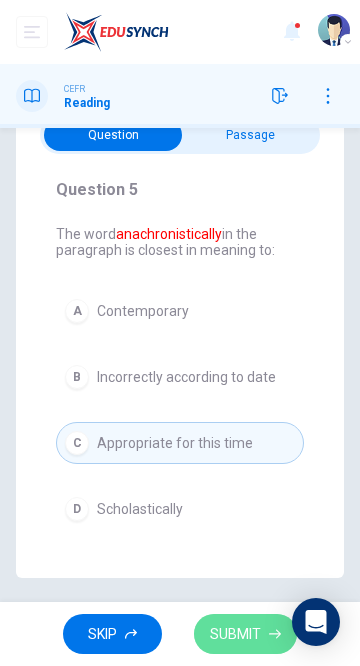 click on "SUBMIT" at bounding box center [235, 634] 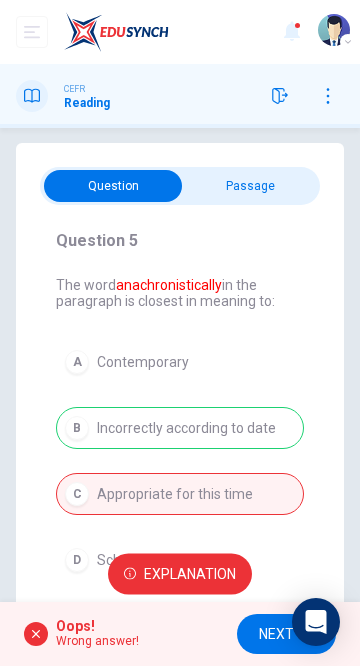 scroll, scrollTop: 15, scrollLeft: 0, axis: vertical 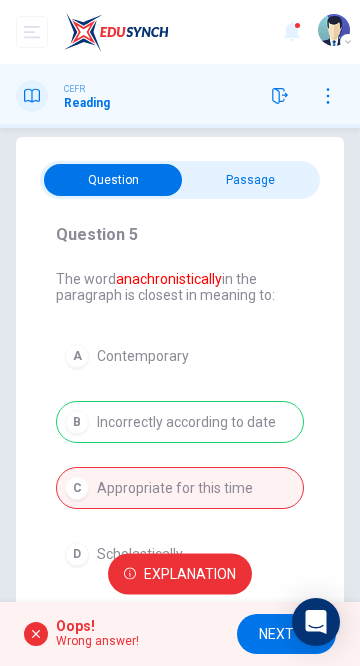 click on "Explanation" at bounding box center (190, 574) 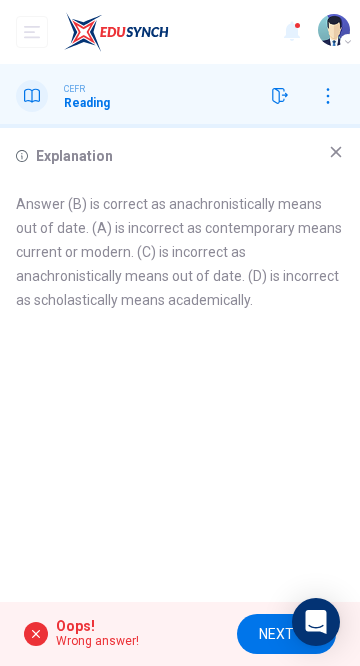 click 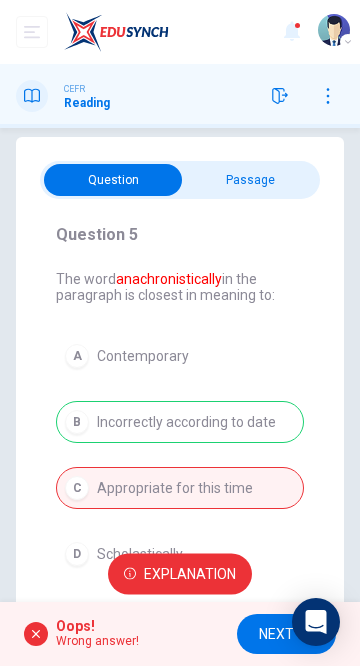 click on "NEXT" at bounding box center [276, 634] 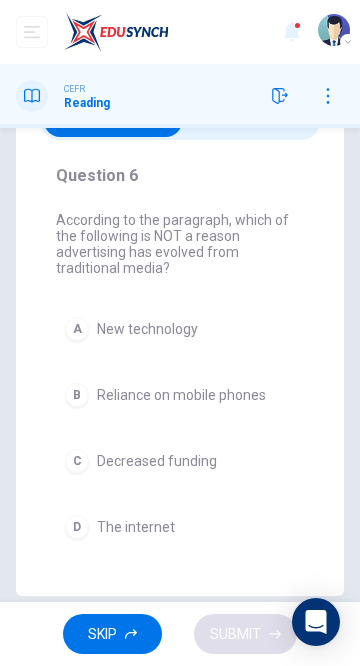 scroll, scrollTop: 0, scrollLeft: 0, axis: both 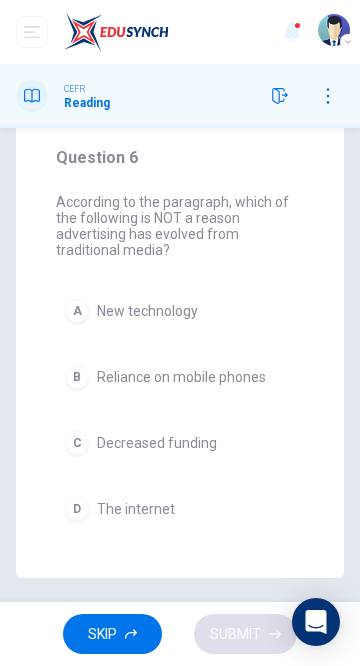 click on "C Decreased funding" at bounding box center (180, 443) 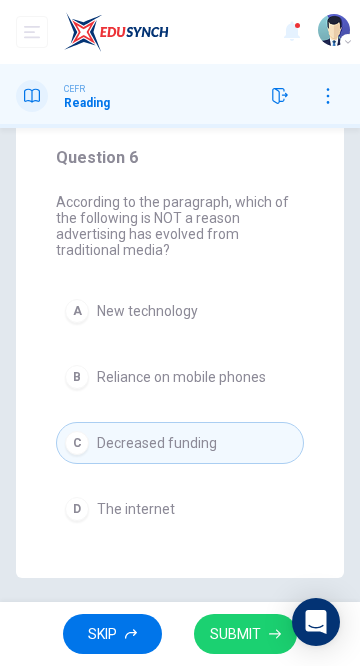 click on "SUBMIT" at bounding box center (235, 634) 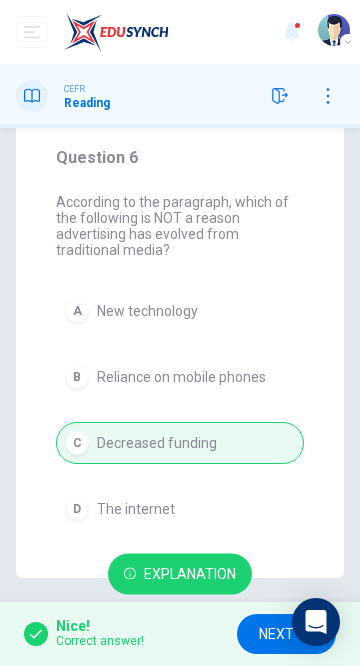 click on "NEXT" at bounding box center (276, 634) 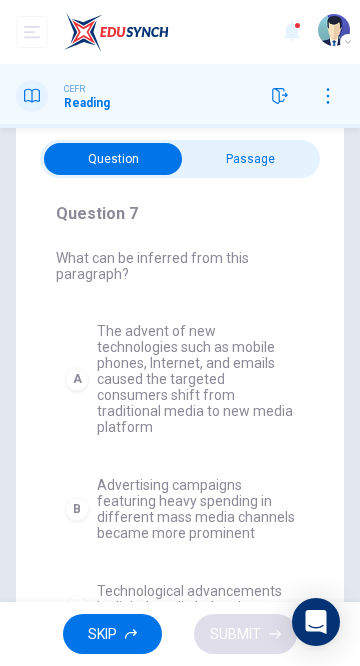 scroll, scrollTop: 36, scrollLeft: 0, axis: vertical 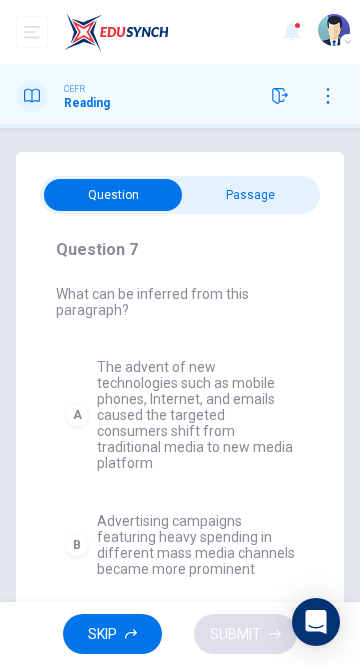 click on "A" at bounding box center (77, 415) 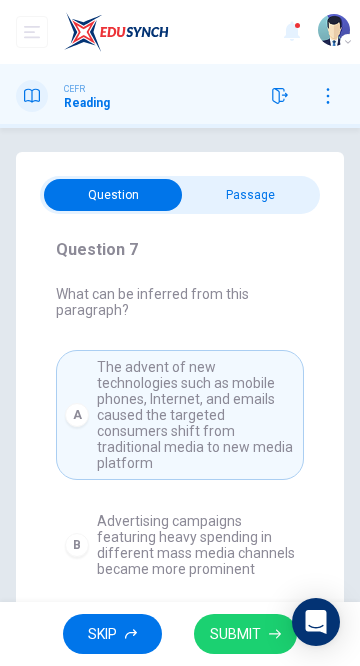 click 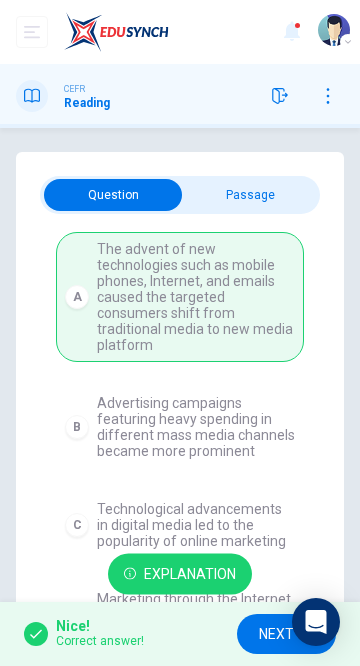 scroll, scrollTop: 134, scrollLeft: 0, axis: vertical 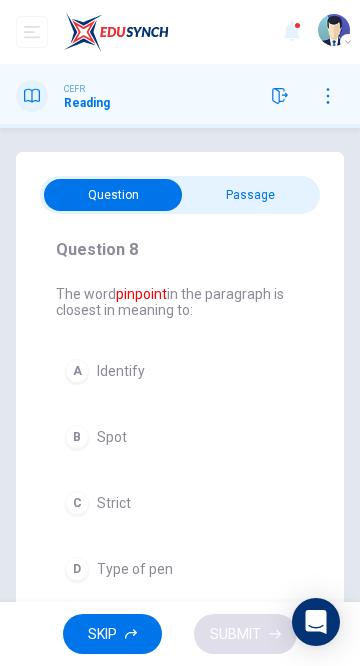 click on "Identify" at bounding box center (121, 371) 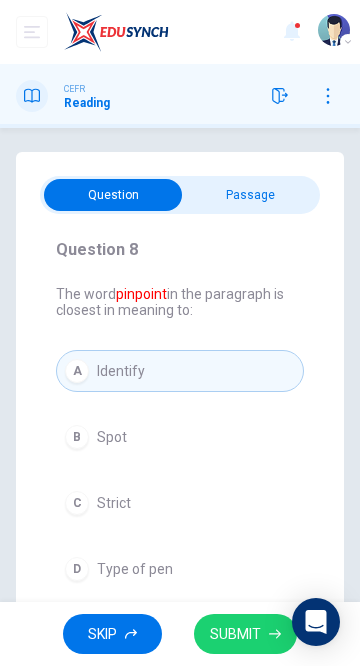 click on "SUBMIT" at bounding box center (235, 634) 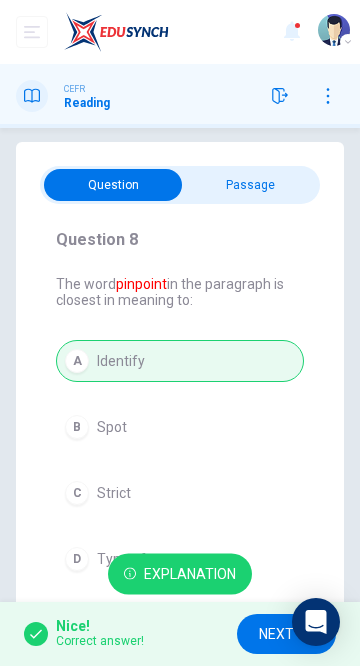 scroll, scrollTop: 5, scrollLeft: 0, axis: vertical 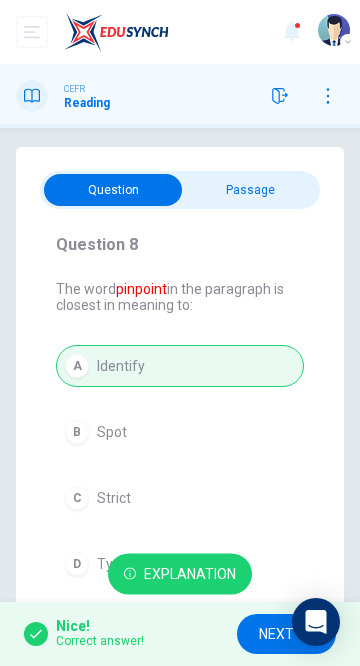 click on "NEXT" at bounding box center [276, 634] 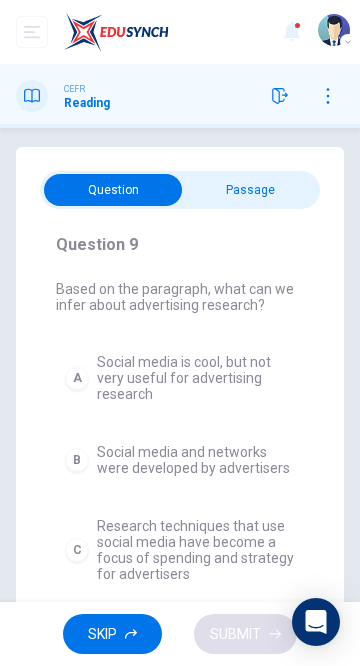 scroll, scrollTop: 22, scrollLeft: 0, axis: vertical 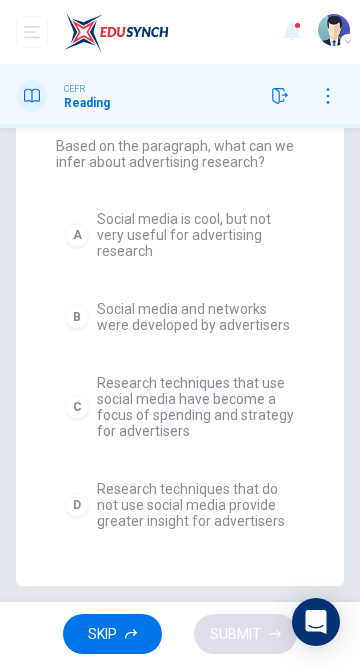 click on "Research techniques that use social media have become a focus of spending and strategy for advertisers" at bounding box center [196, 407] 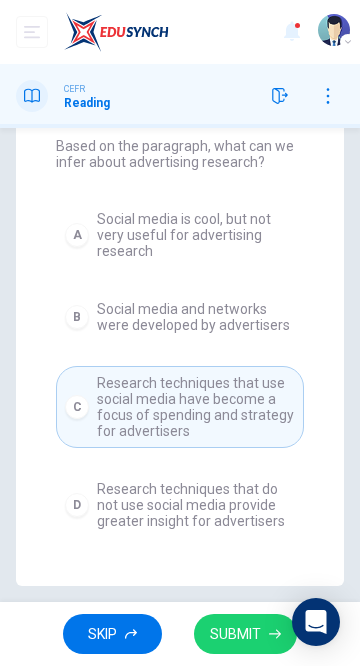 click on "SUBMIT" at bounding box center (235, 634) 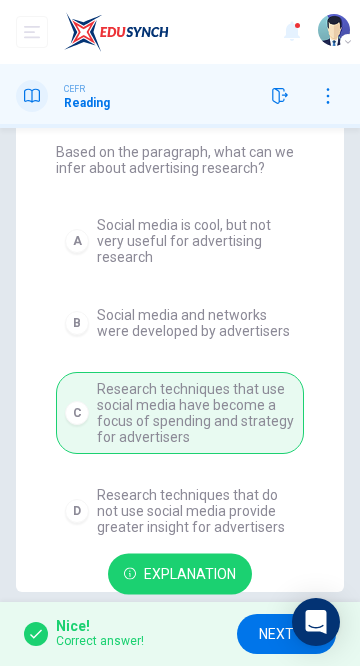 scroll, scrollTop: 131, scrollLeft: 0, axis: vertical 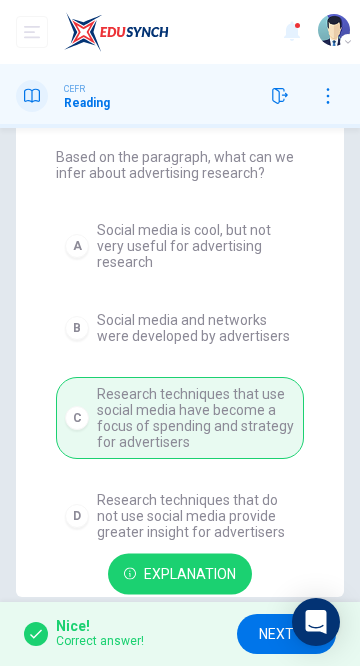 click on "NEXT" at bounding box center [276, 634] 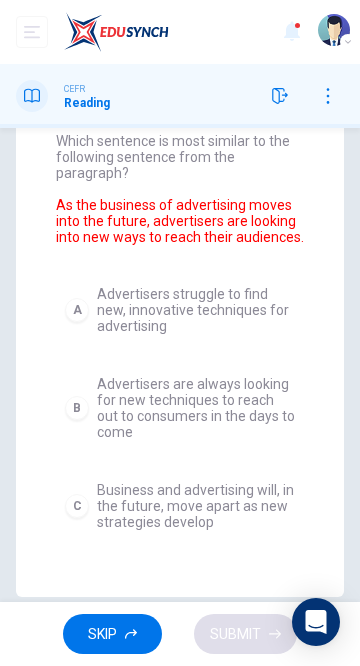 scroll, scrollTop: 0, scrollLeft: 0, axis: both 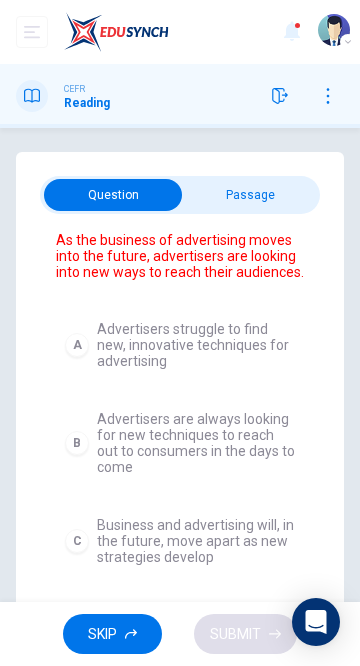 click on "Advertisers are always looking for new techniques to reach out to consumers in the days to come" at bounding box center (196, 443) 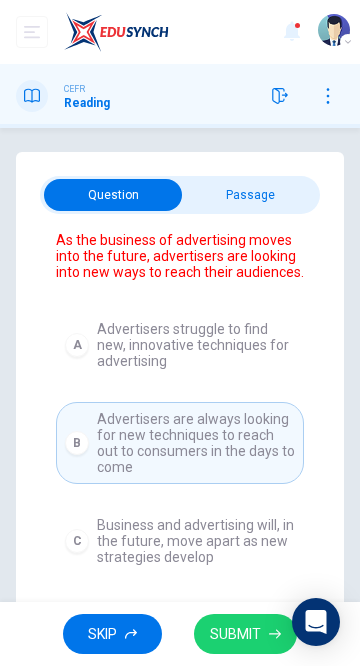 click on "SUBMIT" at bounding box center [235, 634] 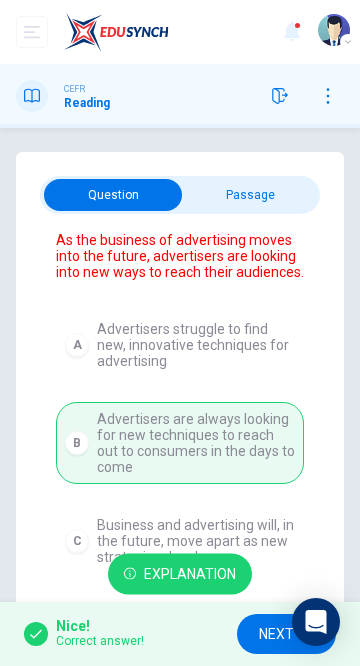 click on "NEXT" at bounding box center (276, 634) 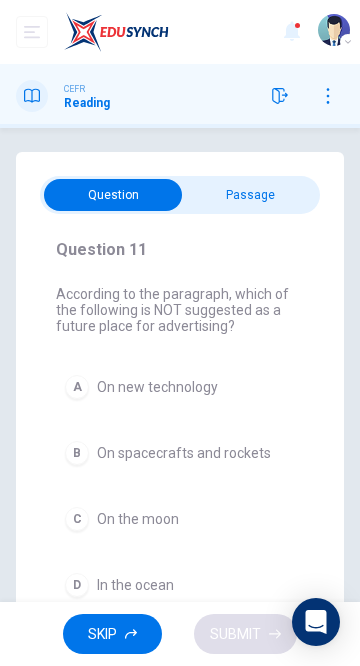scroll, scrollTop: 0, scrollLeft: 0, axis: both 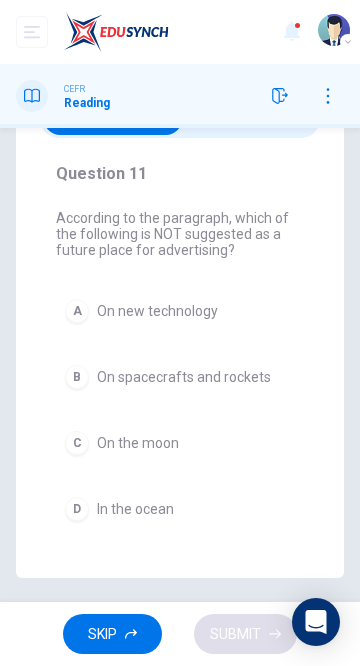 click 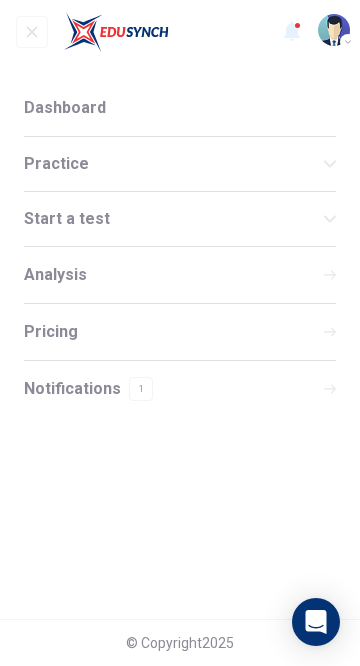 click on "Practice" at bounding box center (174, 164) 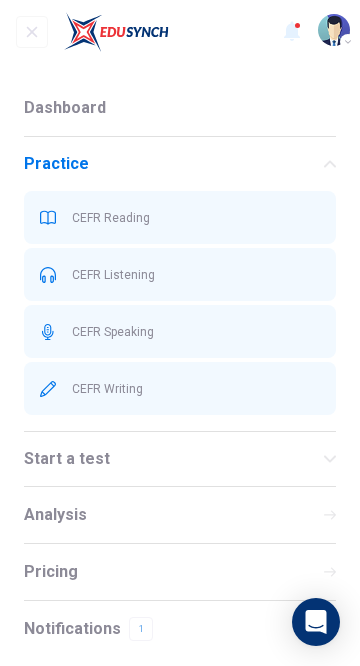 click on "CEFR Speaking" at bounding box center [196, 332] 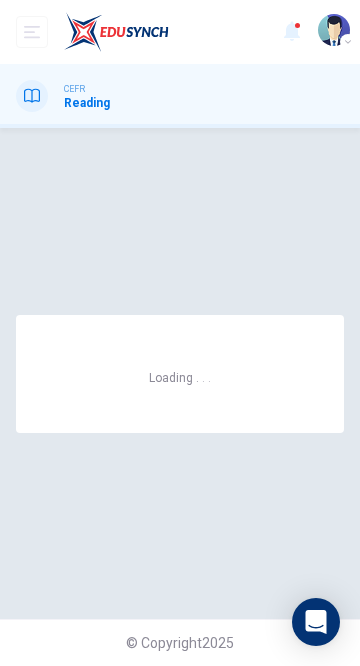 scroll, scrollTop: 0, scrollLeft: 0, axis: both 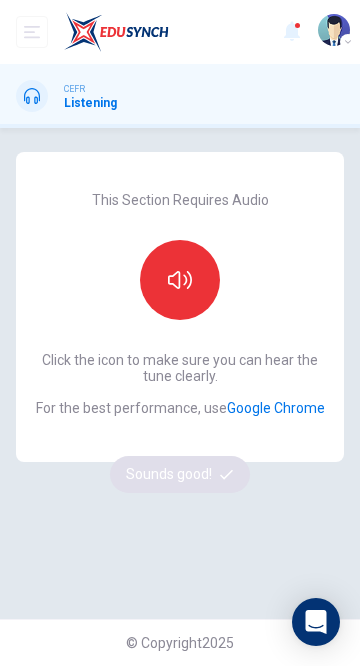 click 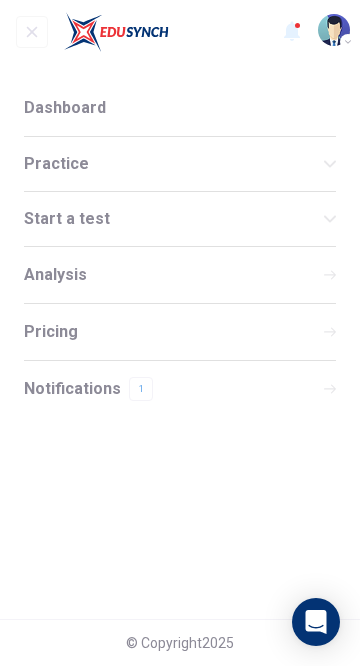 click on "Practice" at bounding box center (174, 164) 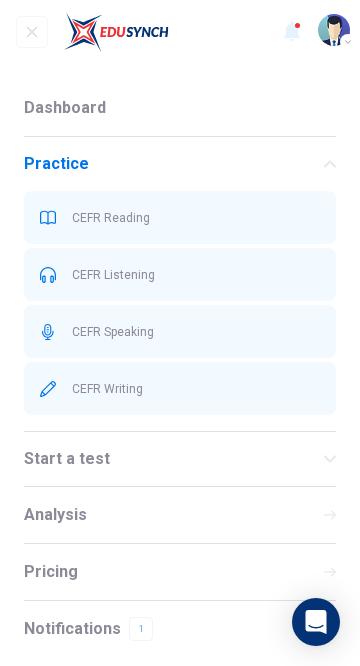 click on "CEFR Speaking" at bounding box center [196, 332] 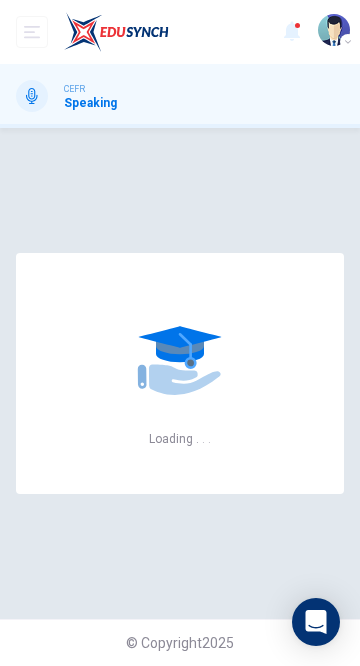 scroll, scrollTop: 0, scrollLeft: 0, axis: both 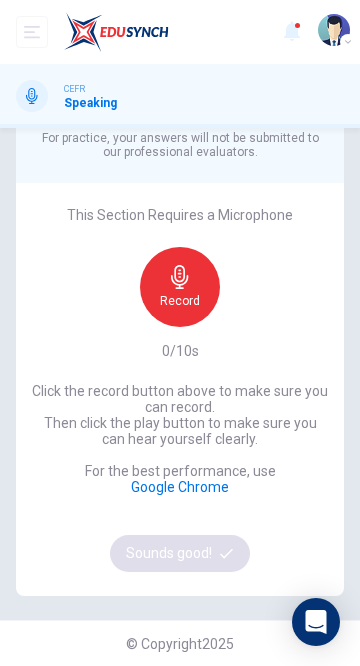 click on "Click the record button above to make sure you can record.     Then click the play button to make sure you can hear yourself clearly. For the best performance, use Google Chrome Sounds good!" at bounding box center (180, 477) 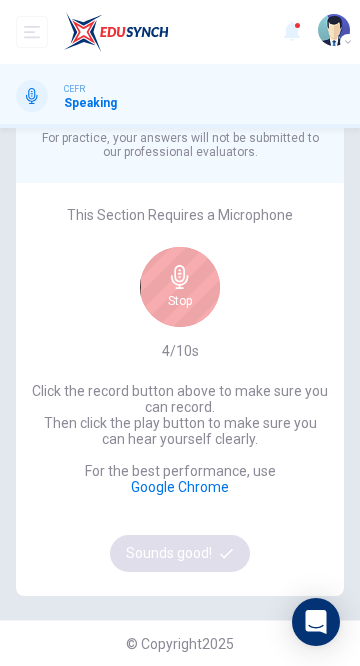 click on "Stop" at bounding box center [180, 301] 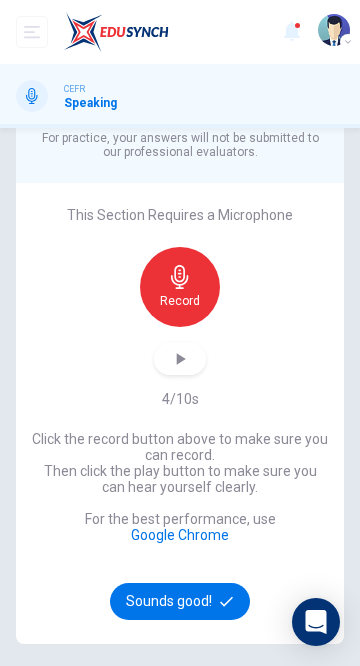click 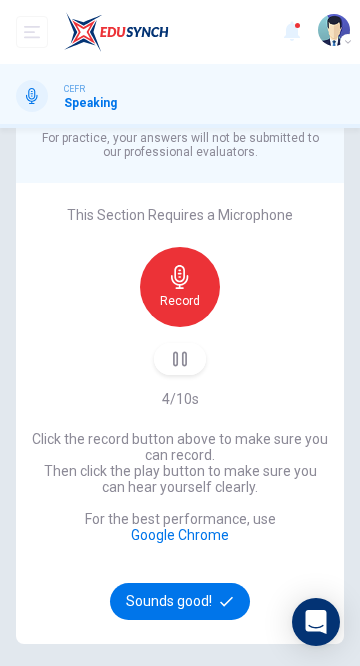click at bounding box center (180, 359) 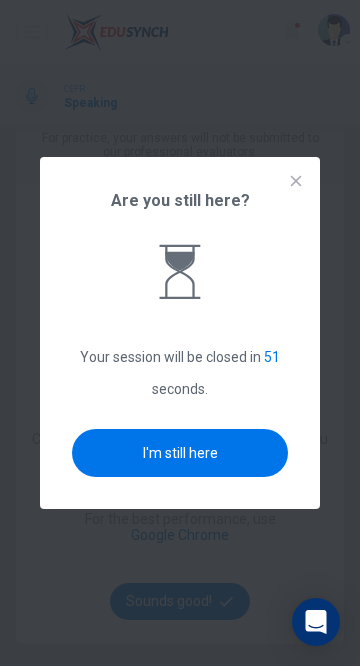 click on "I'm still here" at bounding box center [180, 453] 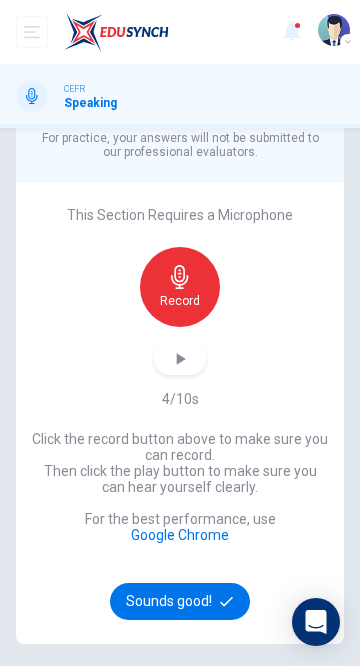 click 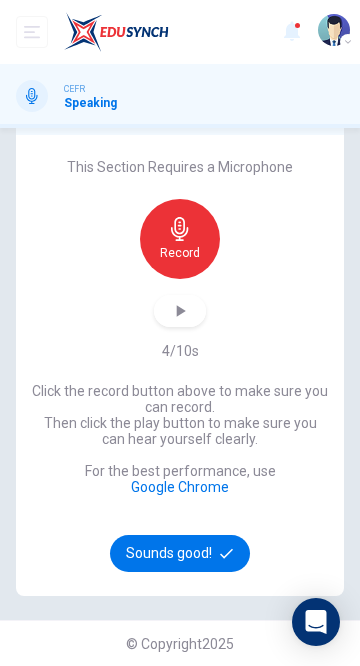 click on "Sounds good!" at bounding box center (180, 553) 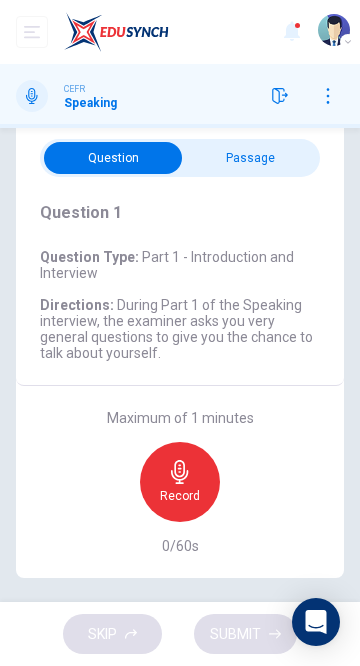 scroll, scrollTop: 37, scrollLeft: 0, axis: vertical 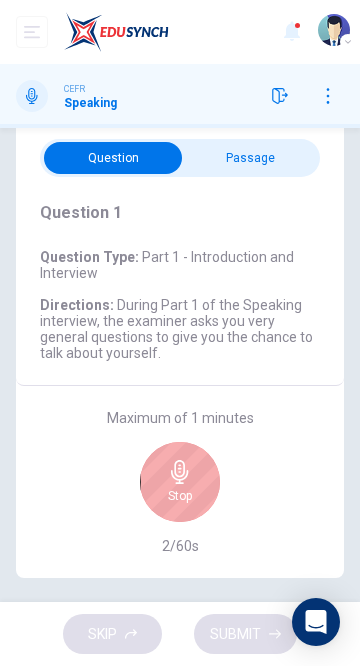 click 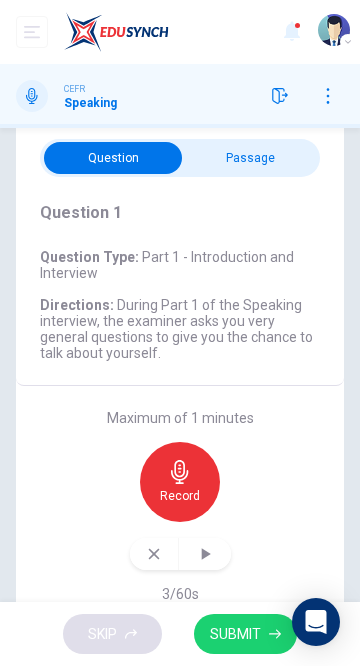 click 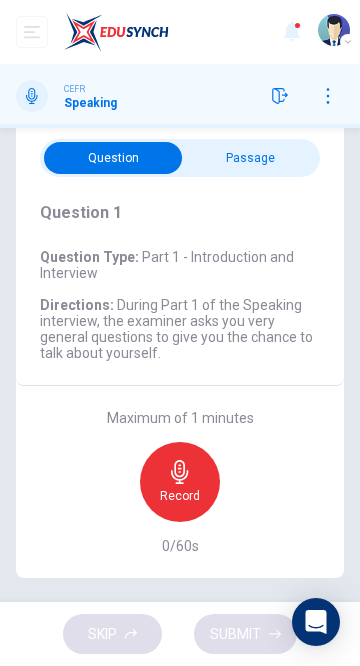 click on "Record" at bounding box center [180, 496] 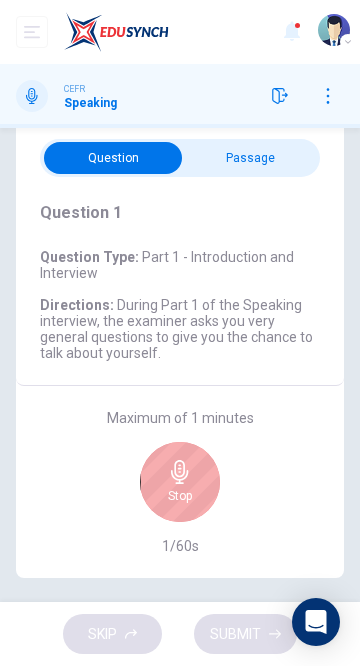 click on "Stop" at bounding box center [180, 496] 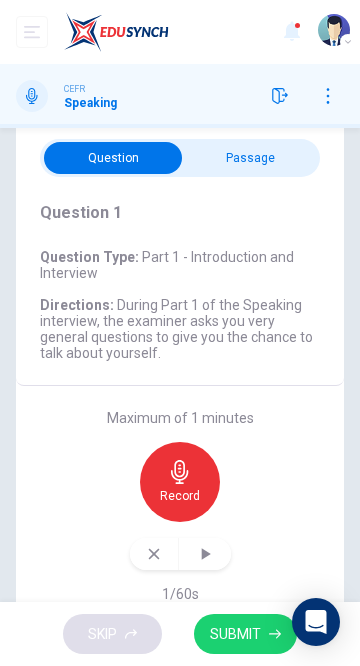 click 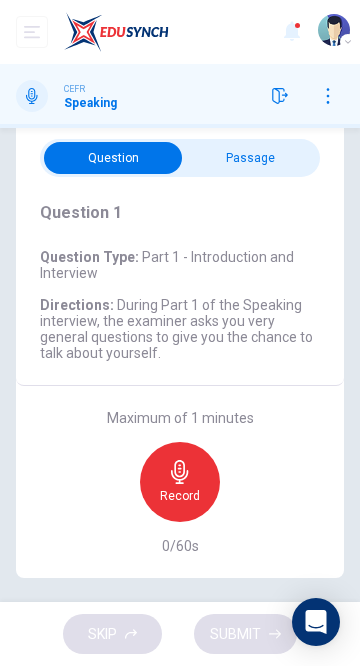 click on "Record" at bounding box center [180, 482] 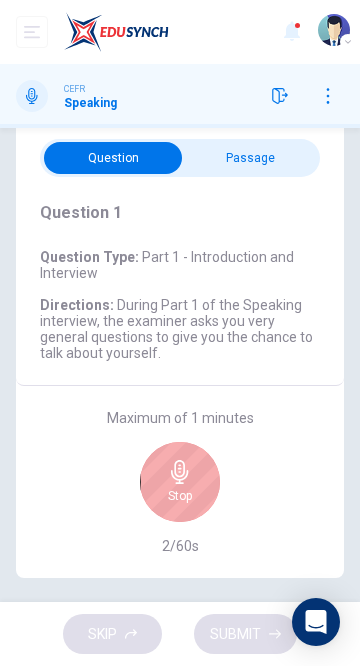 click on "Stop" at bounding box center [180, 496] 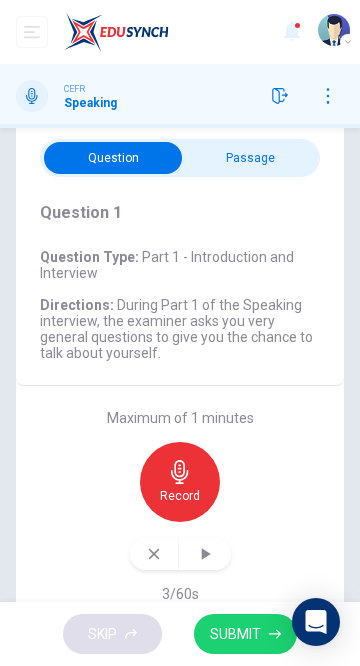 click 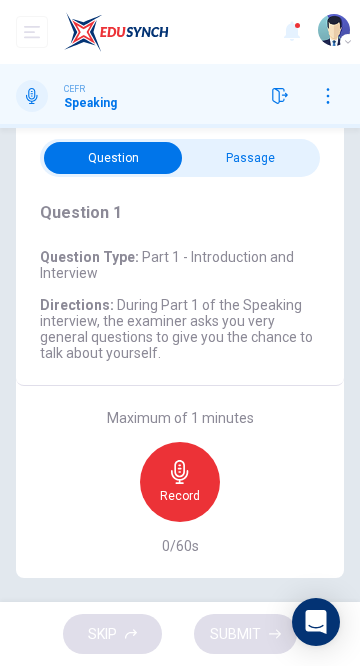 click 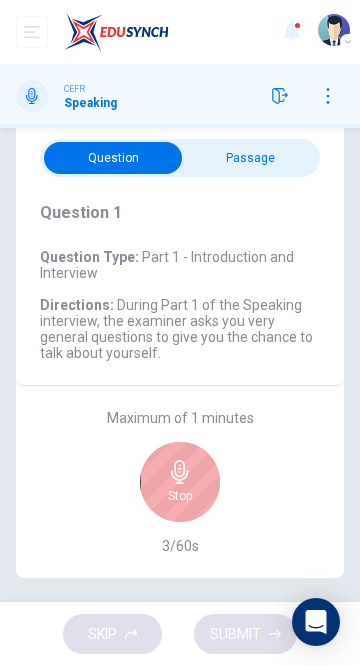 click on "Stop" at bounding box center (180, 496) 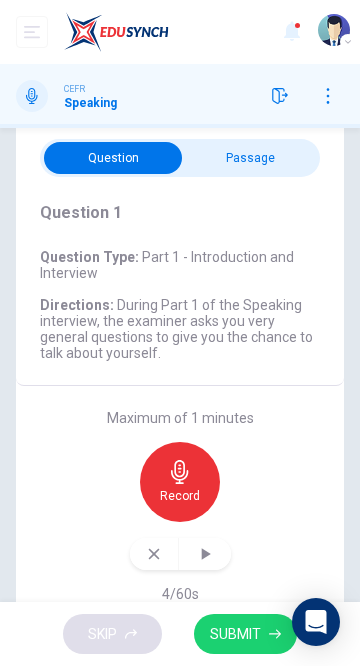 click 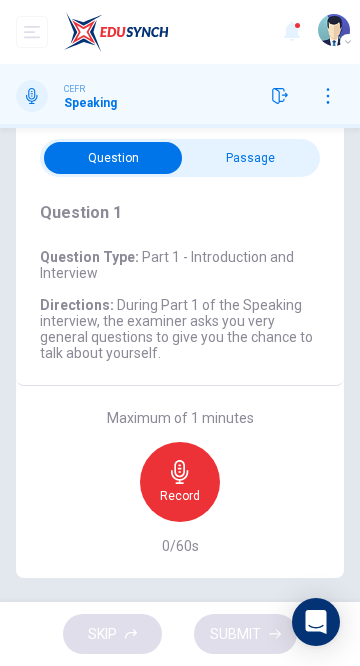 click on "Record" at bounding box center [180, 496] 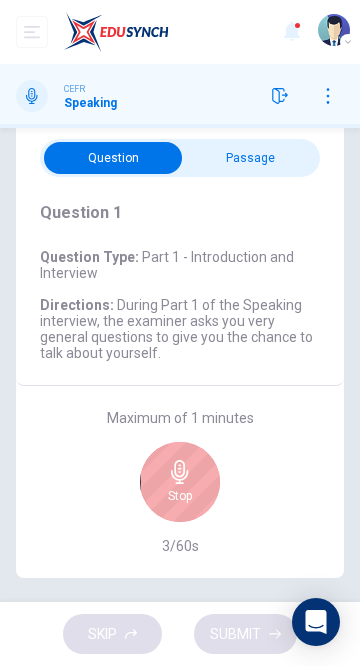 click on "Stop" at bounding box center (180, 496) 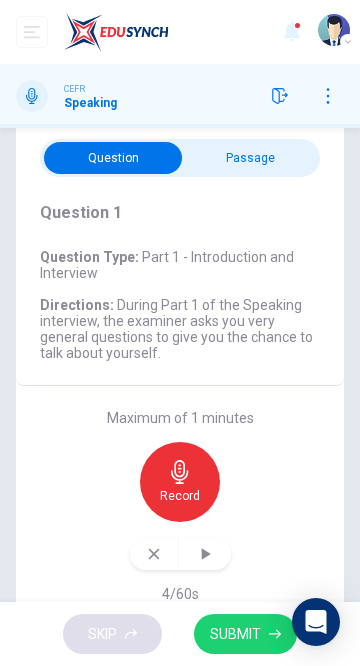 click on "Record" at bounding box center [180, 496] 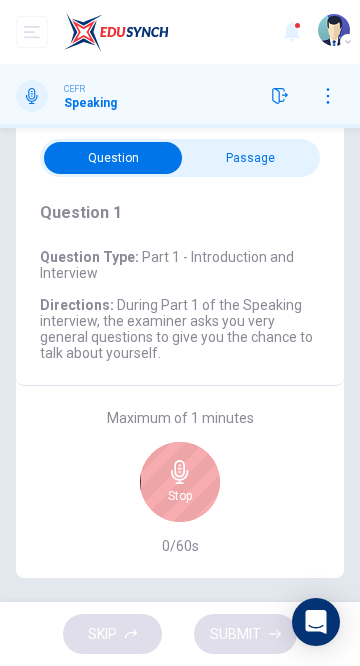 click 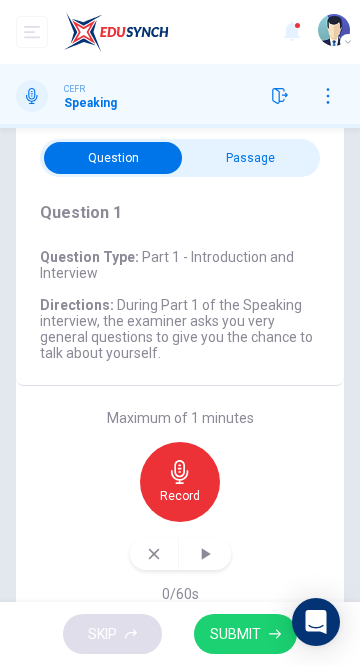 click 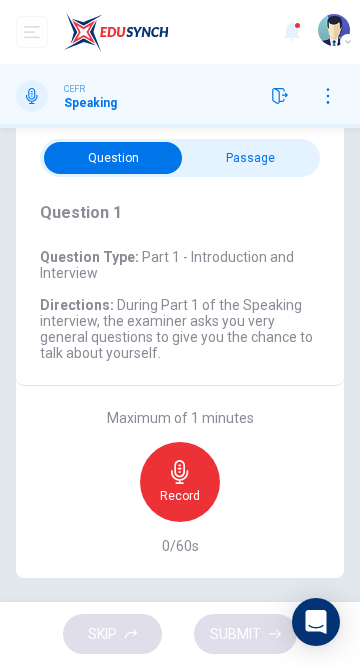click on "Record" at bounding box center [180, 496] 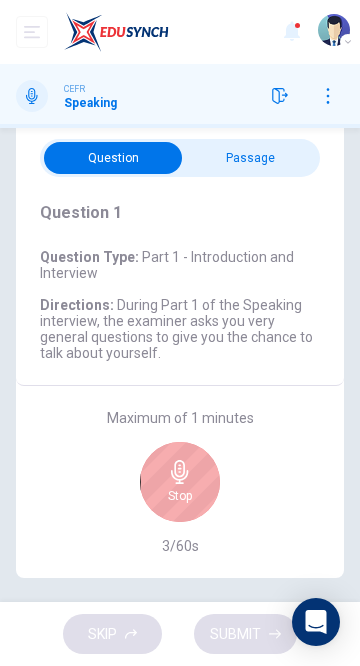 click 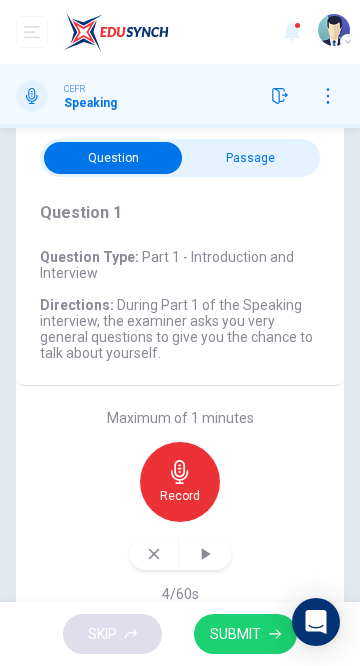 click 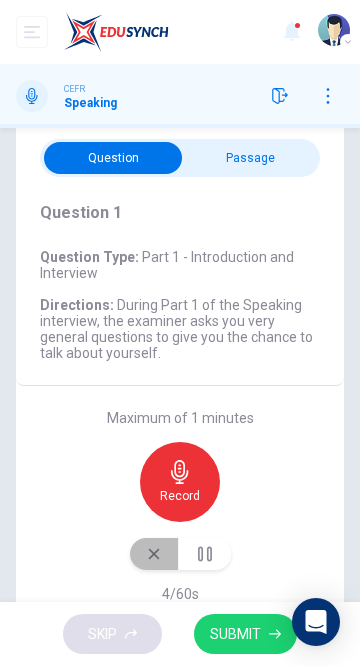 click 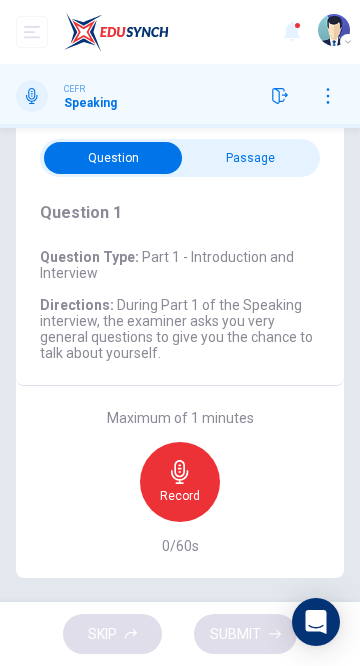 click on "SKIP SUBMIT" at bounding box center (180, 634) 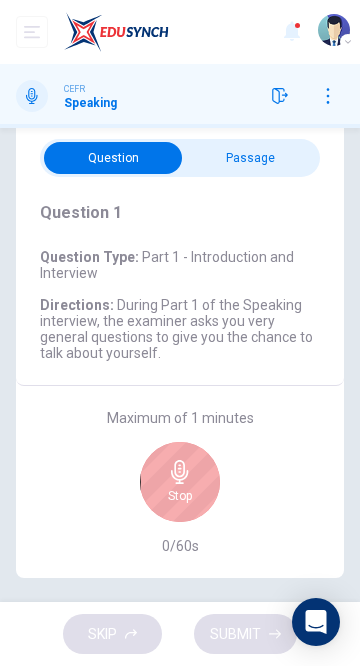 click on "Stop" at bounding box center [180, 496] 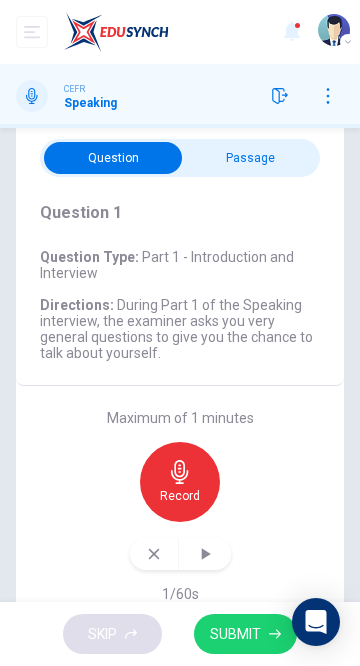 click 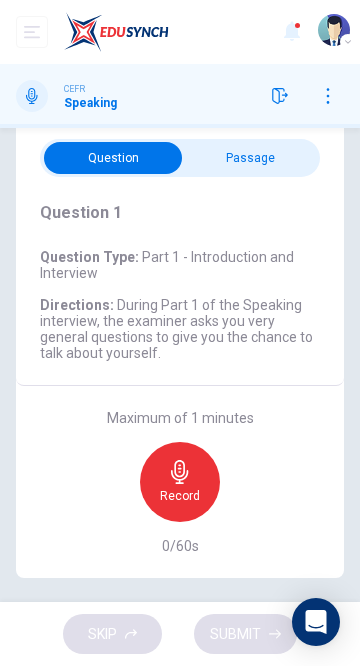 click on "SKIP SUBMIT" at bounding box center [180, 634] 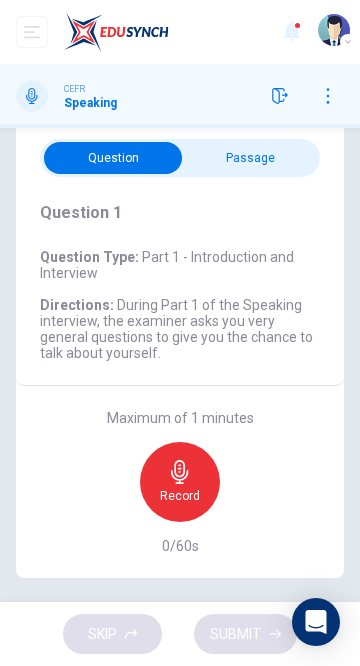 click on "SKIP SUBMIT" at bounding box center (180, 634) 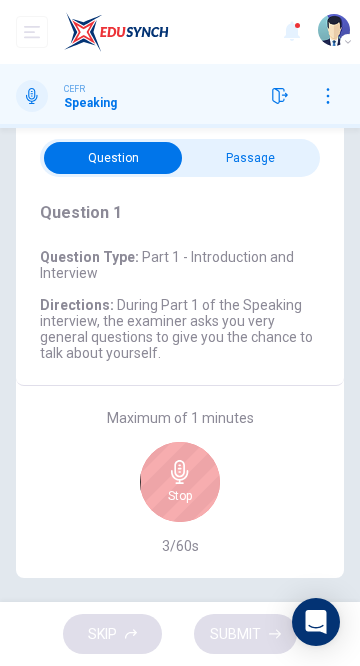 scroll, scrollTop: 0, scrollLeft: 0, axis: both 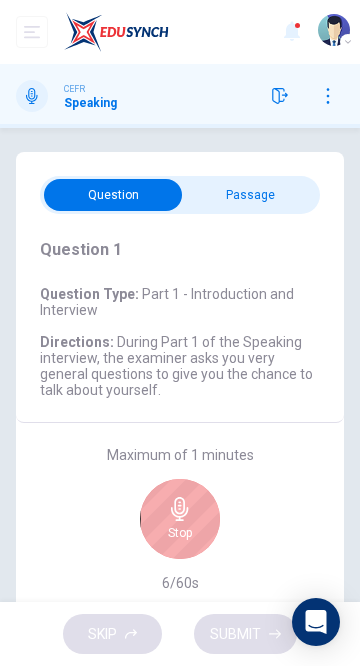 click on "Stop" at bounding box center [180, 519] 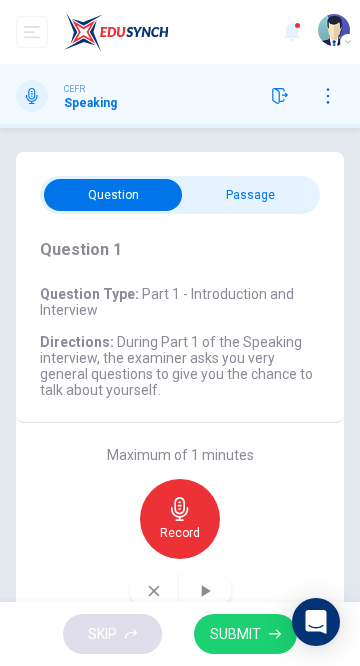 click 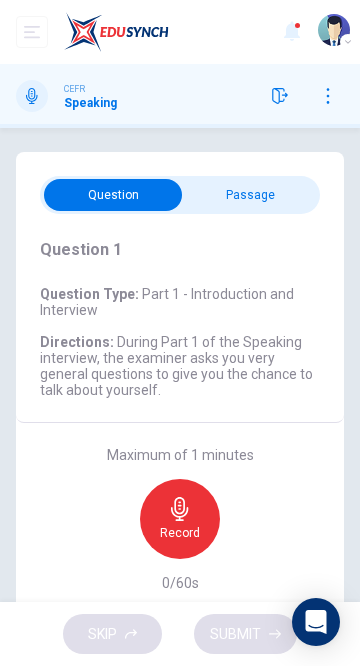 click on "Record" at bounding box center (180, 533) 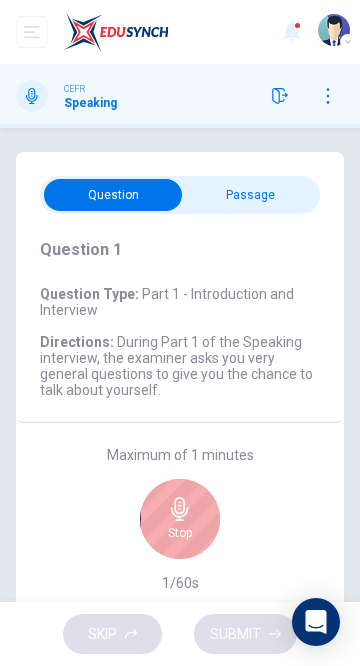 click 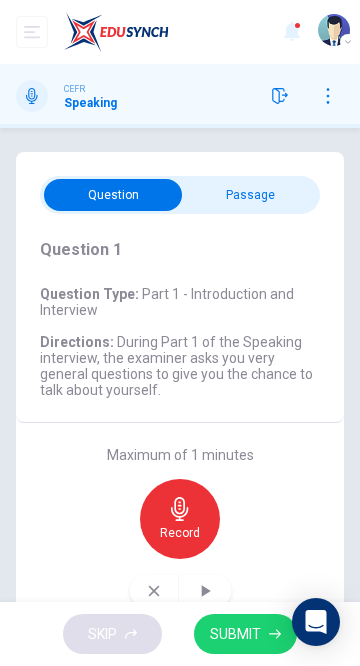 click 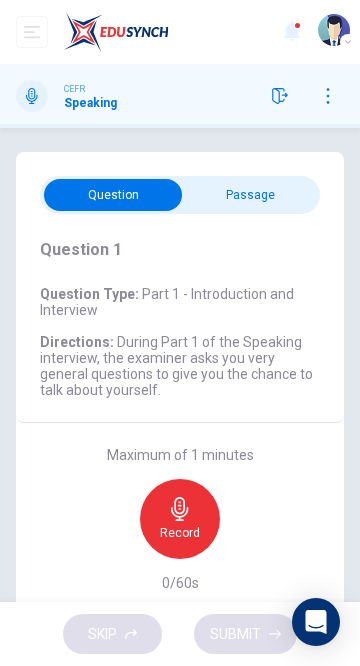 click on "Record" at bounding box center [180, 533] 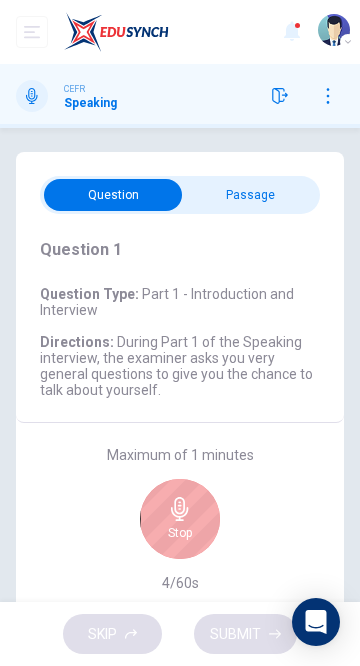 click on "Stop" at bounding box center [180, 519] 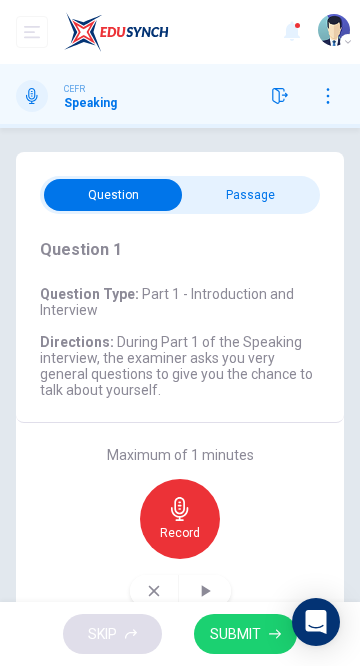 click 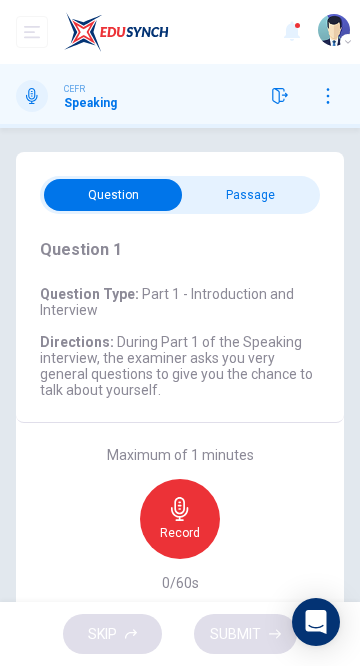 click 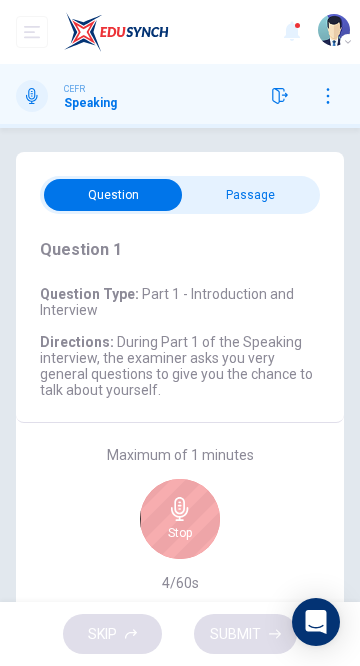 click on "Stop" at bounding box center (180, 533) 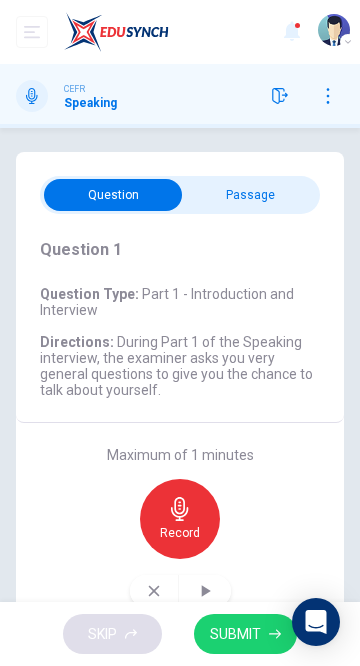 click 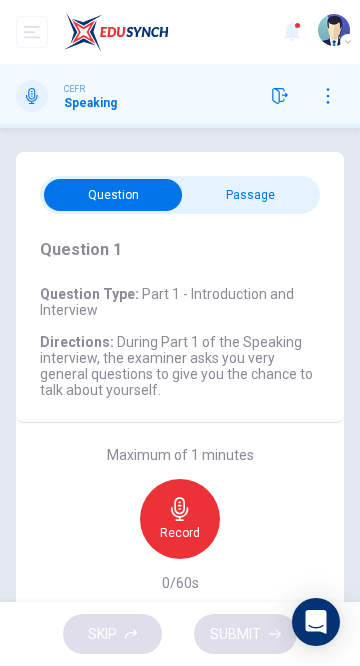 click 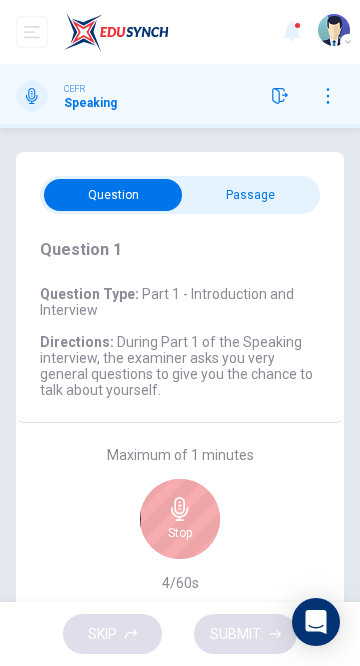 click 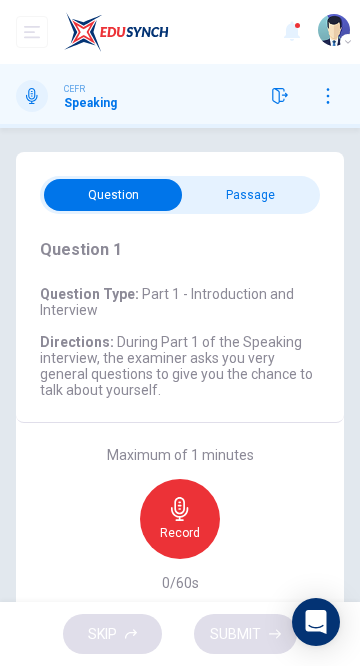 click on "Record" at bounding box center (180, 519) 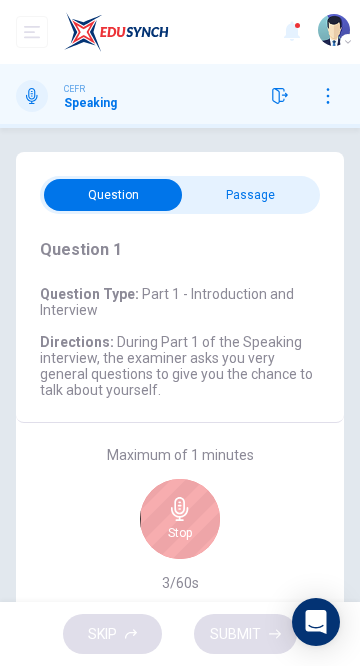 click 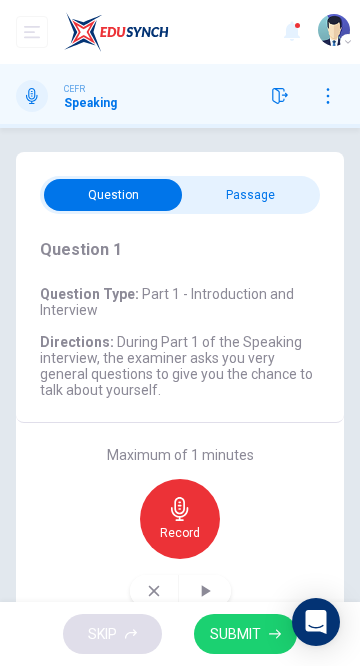 click 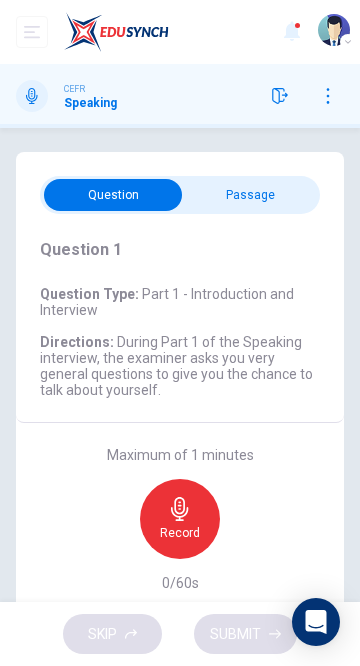 click 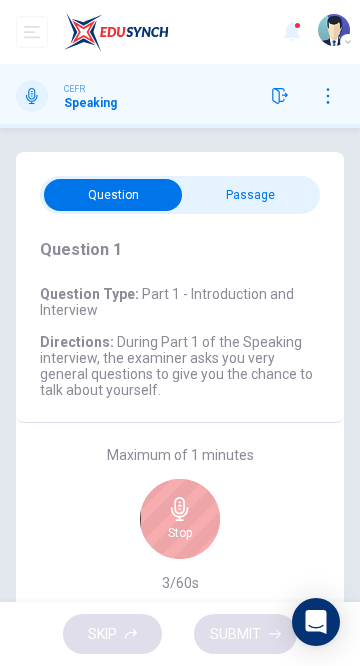 click 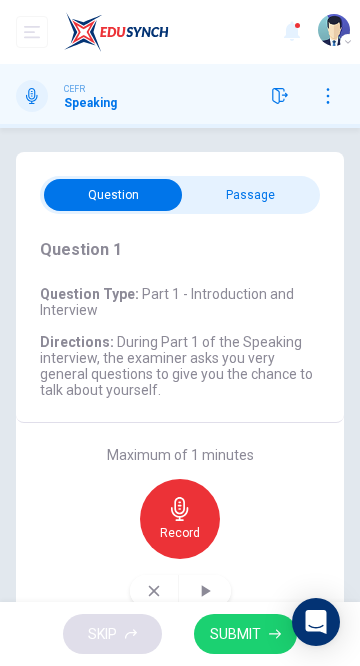 click 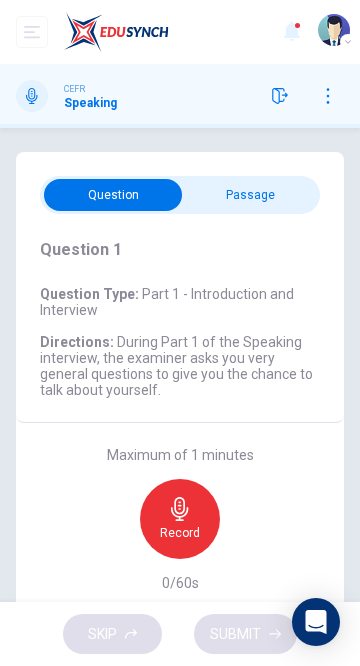 click on "Record" at bounding box center [180, 533] 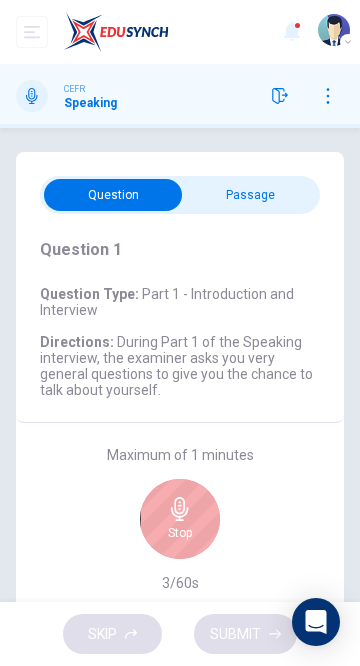 click 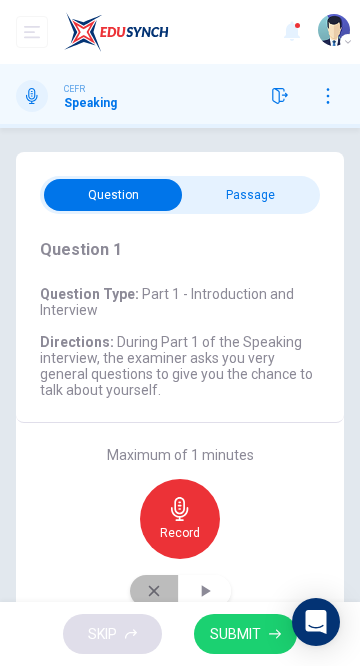 click 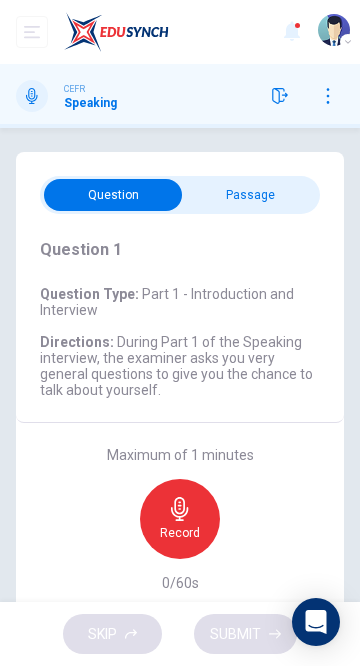 click on "Record" at bounding box center (180, 533) 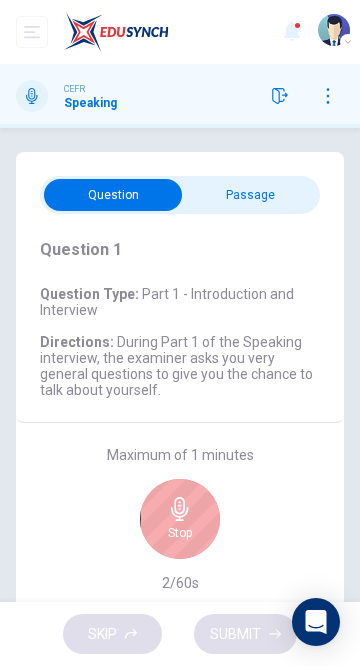 click on "Stop" at bounding box center [180, 519] 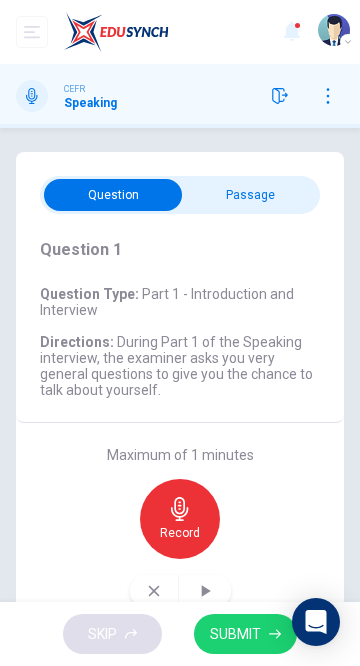click 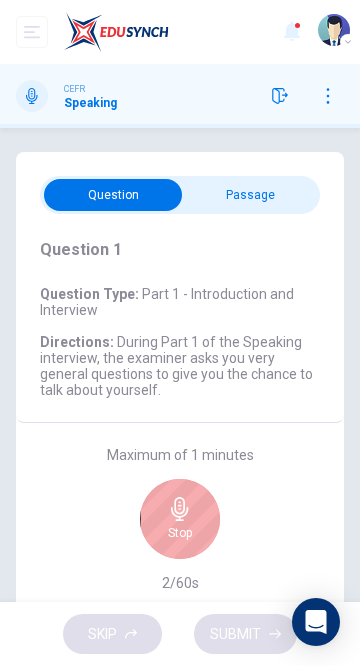click on "Stop" at bounding box center [180, 533] 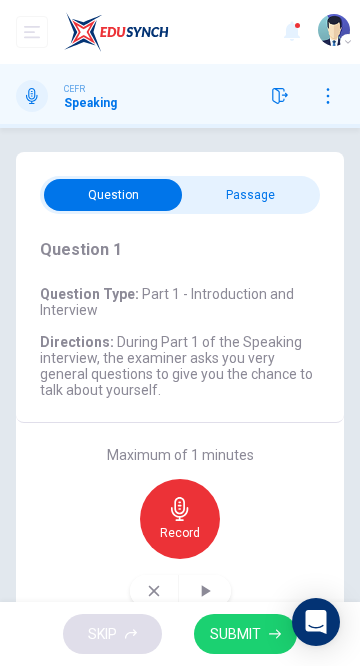 click 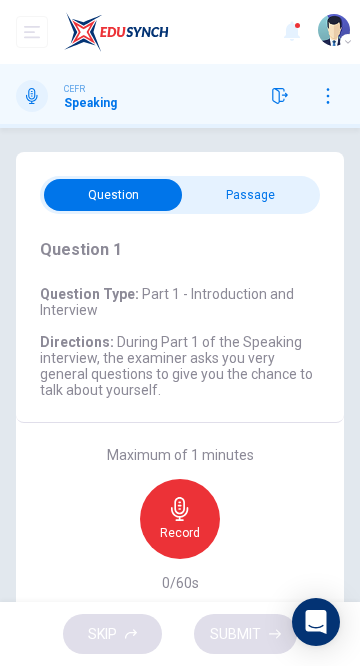 click on "Record" at bounding box center (180, 533) 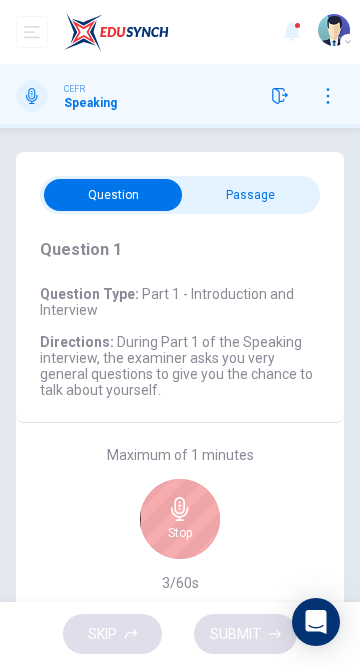 click 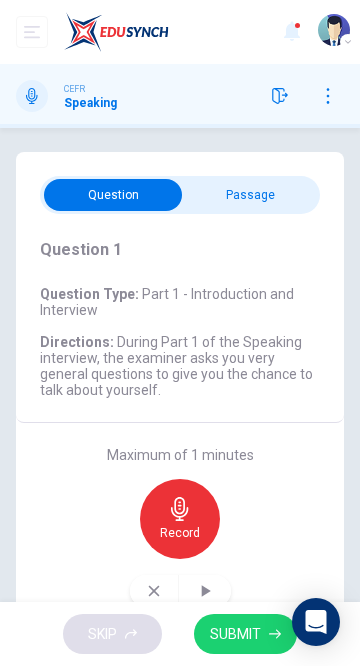 click 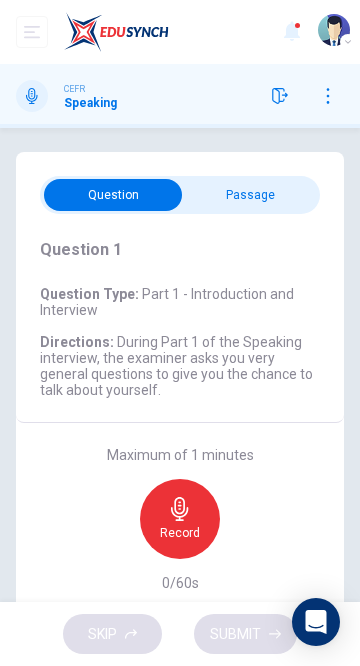 click on "Record" at bounding box center (180, 533) 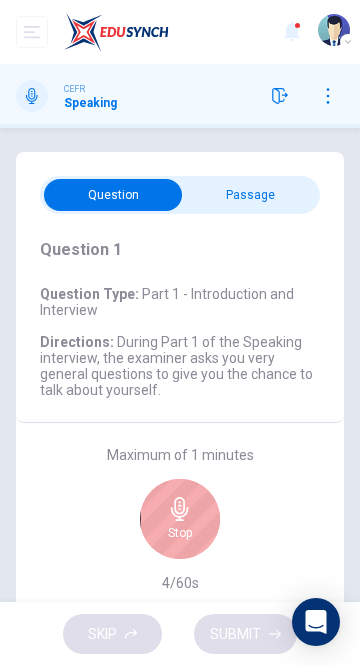 click 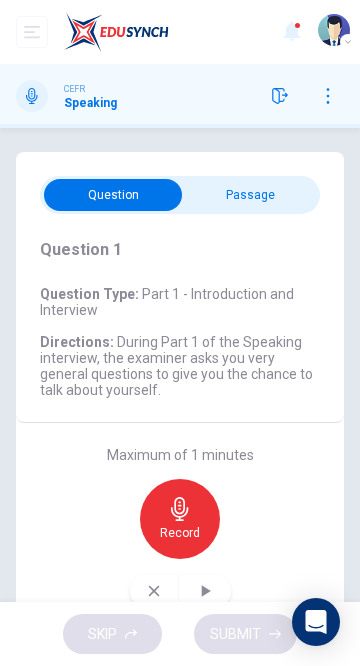 click 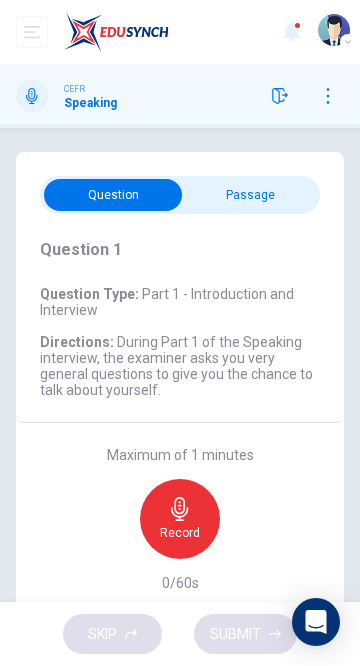 click on "SKIP SUBMIT" at bounding box center [180, 634] 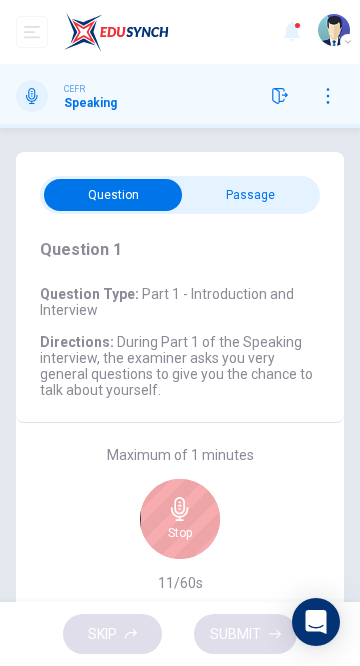click 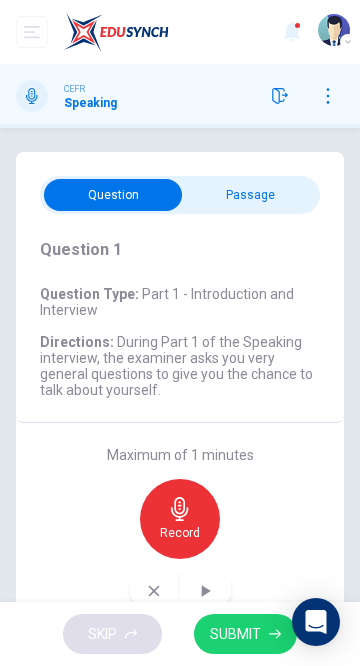 click 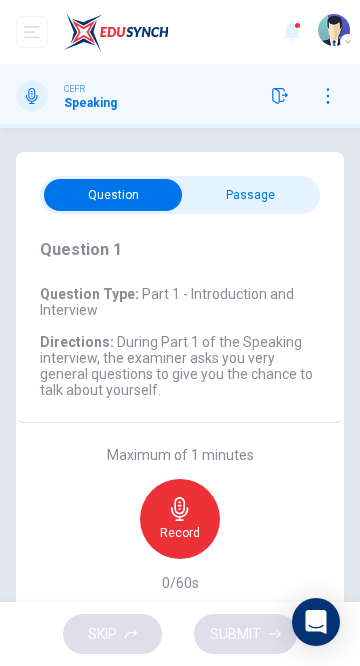 click on "Record" at bounding box center [180, 533] 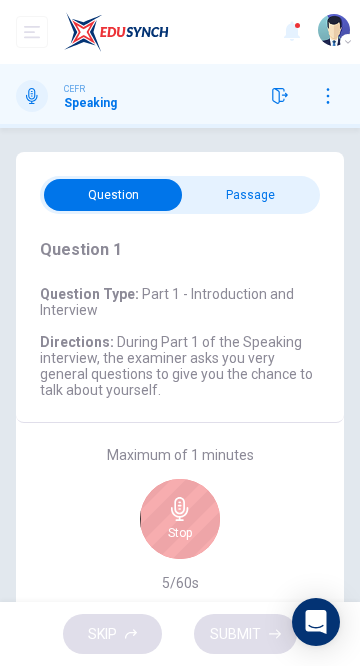 click 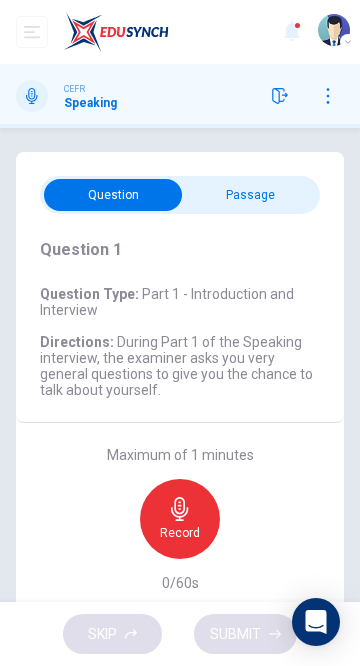 click 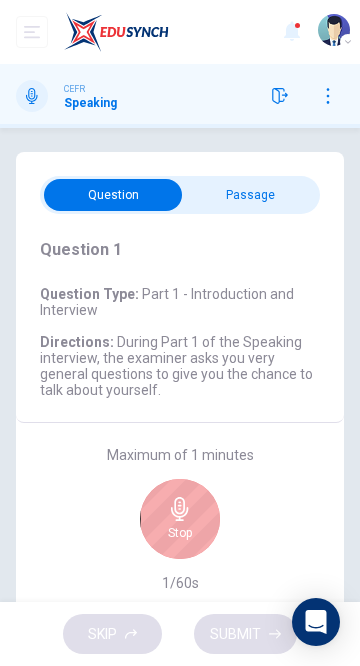 click 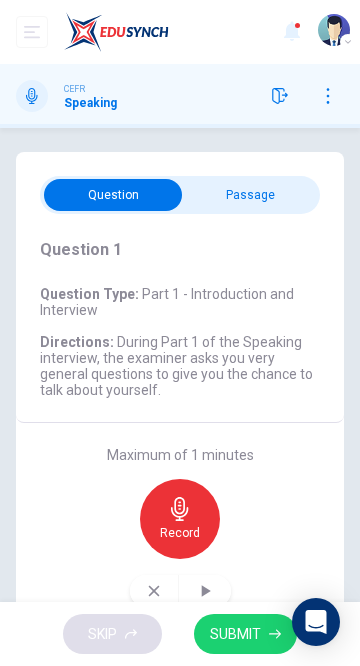 click 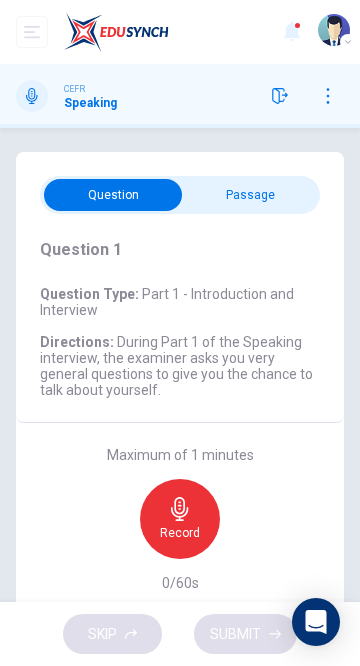 click 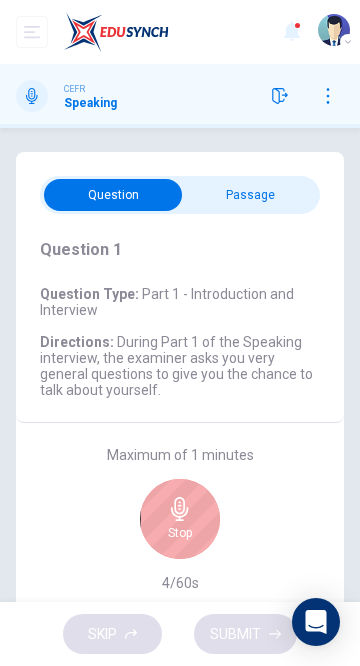 click on "Stop" at bounding box center [180, 533] 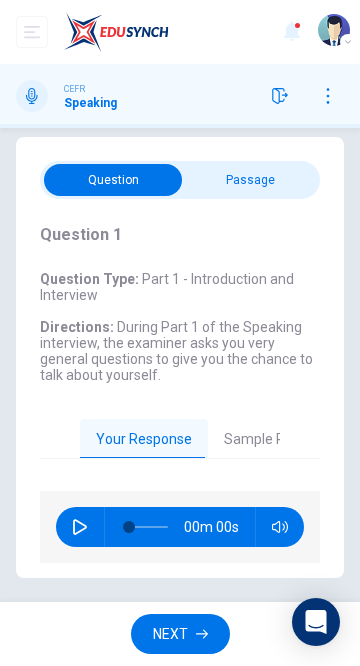 scroll, scrollTop: 14, scrollLeft: 0, axis: vertical 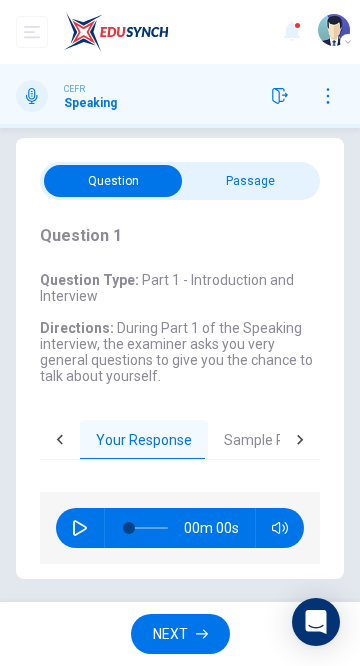 click 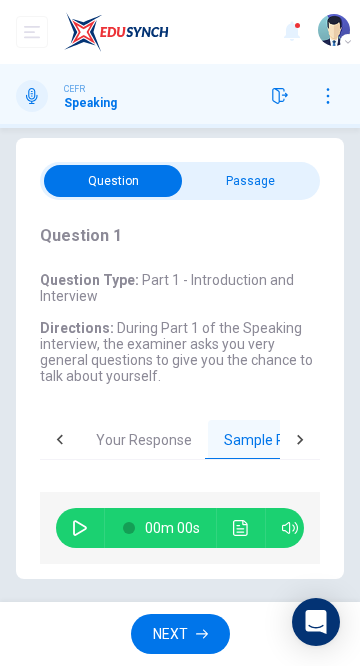 click on "Sample Response" at bounding box center (281, 441) 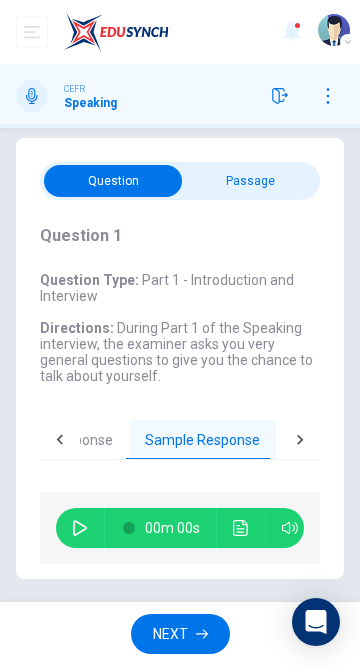 scroll, scrollTop: 0, scrollLeft: 79, axis: horizontal 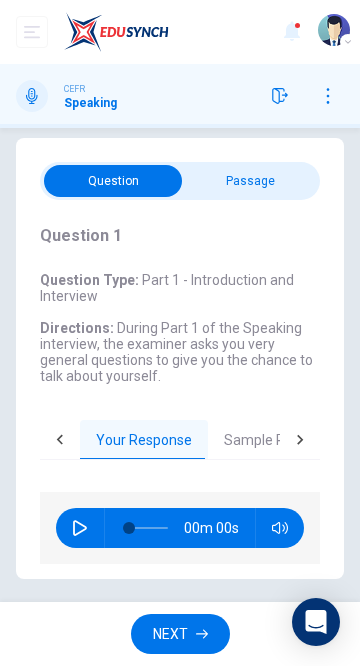 click 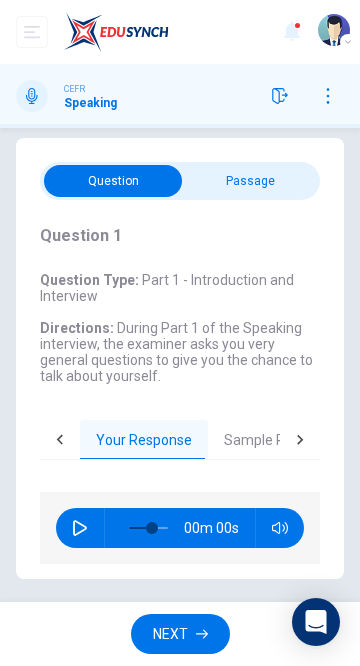 click 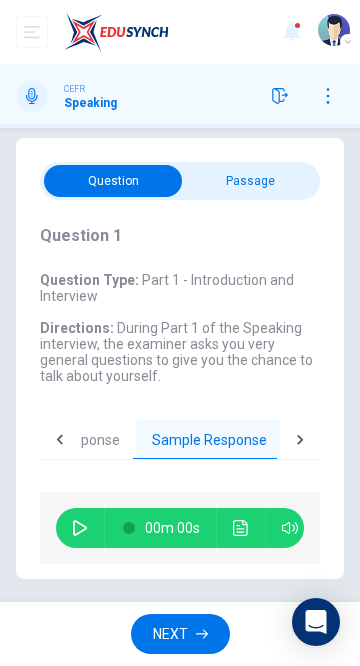 scroll, scrollTop: 0, scrollLeft: 79, axis: horizontal 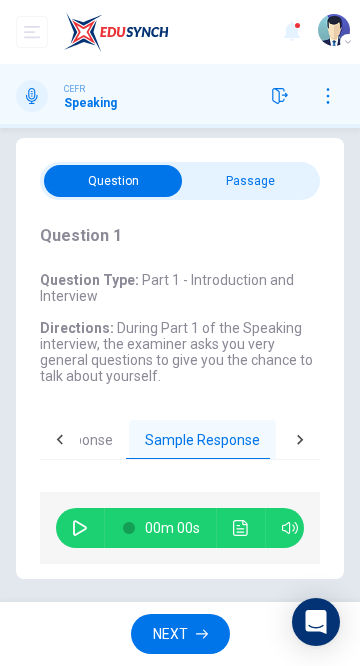 click 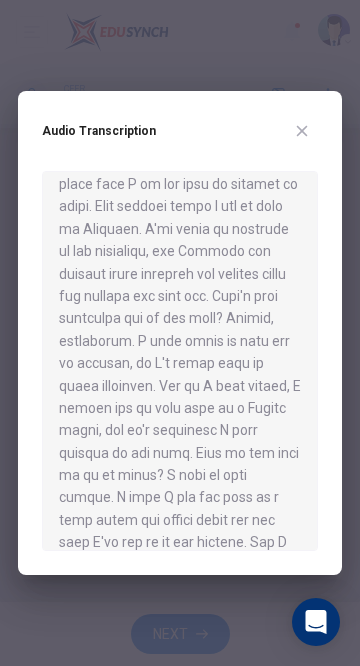 scroll, scrollTop: 572, scrollLeft: 0, axis: vertical 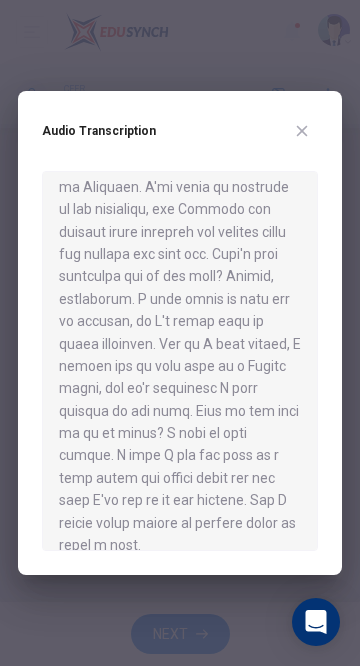 click at bounding box center [180, 333] 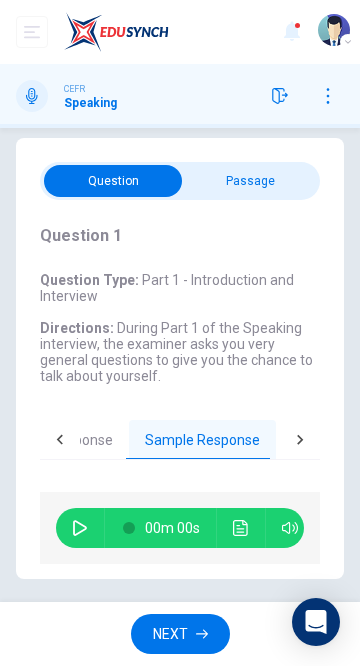 click 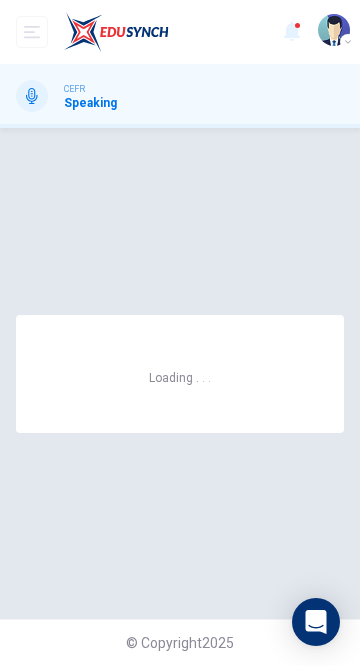 scroll, scrollTop: 0, scrollLeft: 0, axis: both 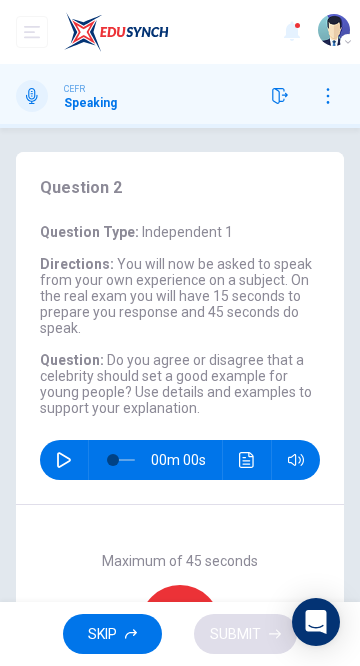 click 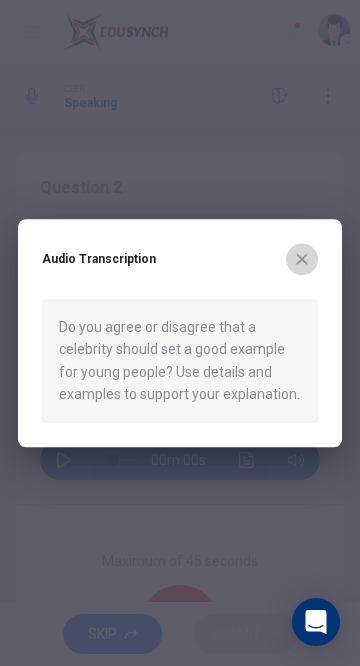 click 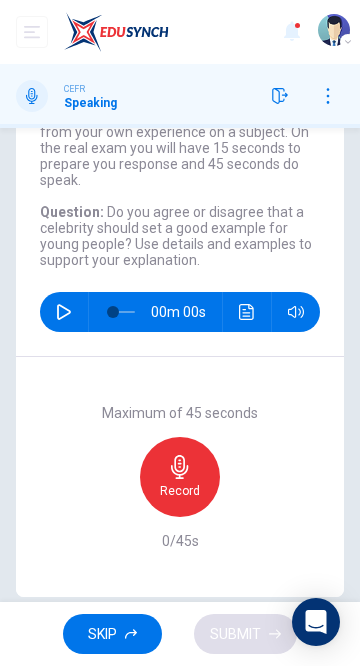 scroll, scrollTop: 0, scrollLeft: 0, axis: both 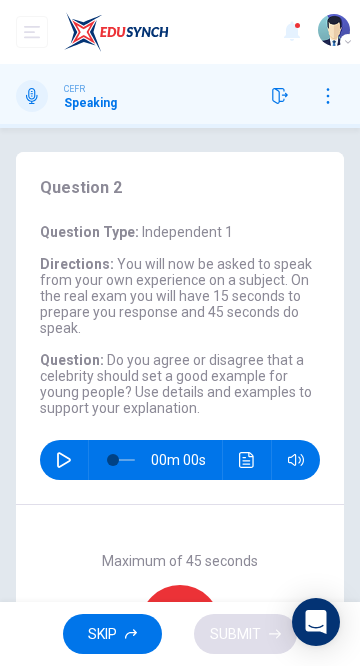 click 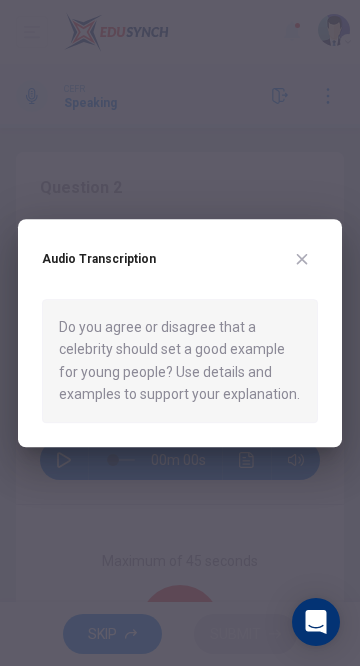 click 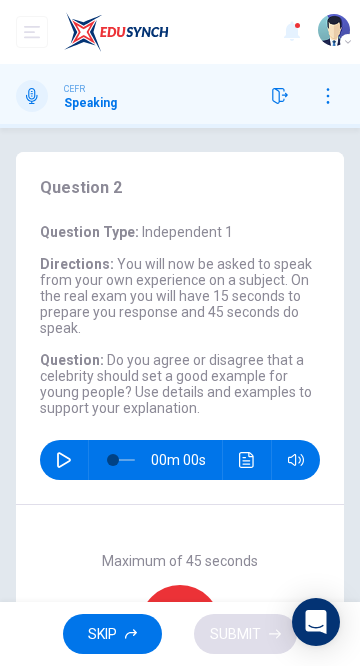 click on "SKIP SUBMIT" at bounding box center [180, 634] 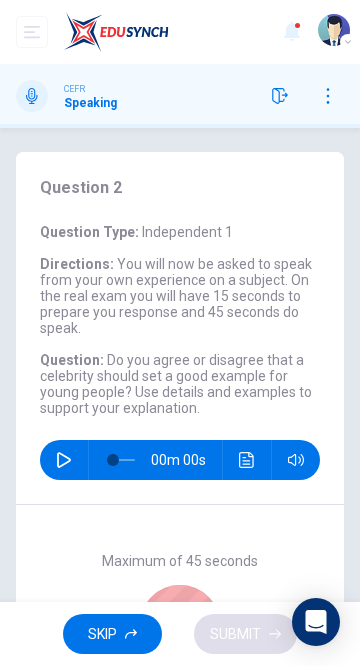 scroll, scrollTop: 114, scrollLeft: 0, axis: vertical 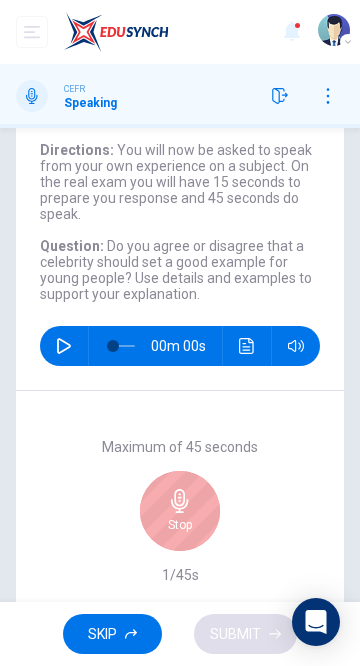 click 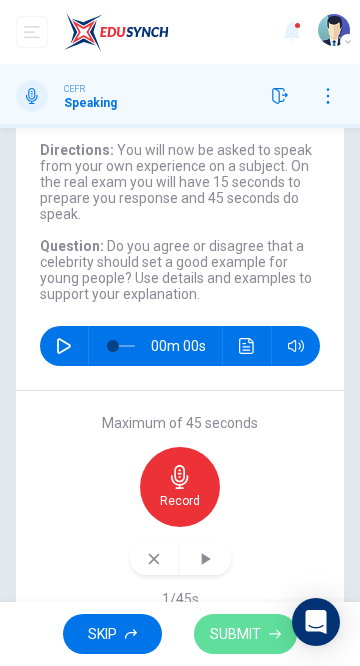 click on "SUBMIT" at bounding box center [235, 634] 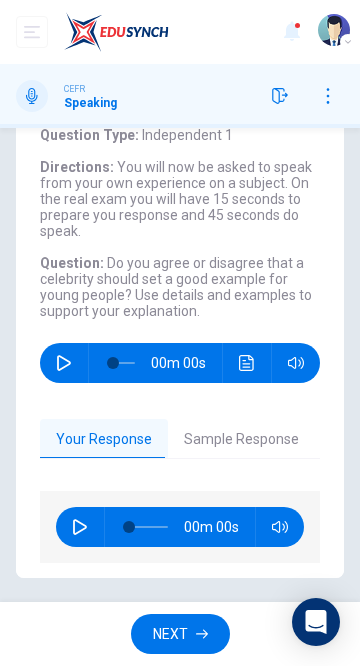 scroll, scrollTop: 96, scrollLeft: 0, axis: vertical 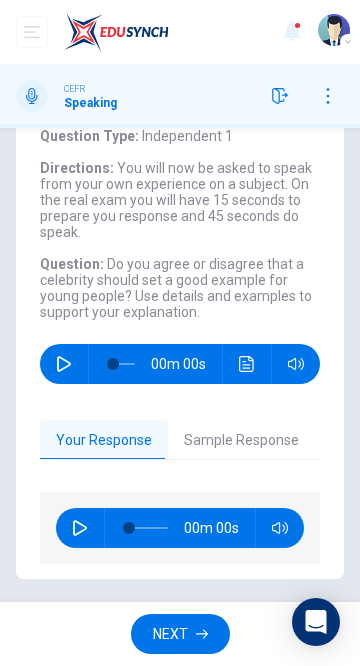 click on "Sample Response" at bounding box center (241, 441) 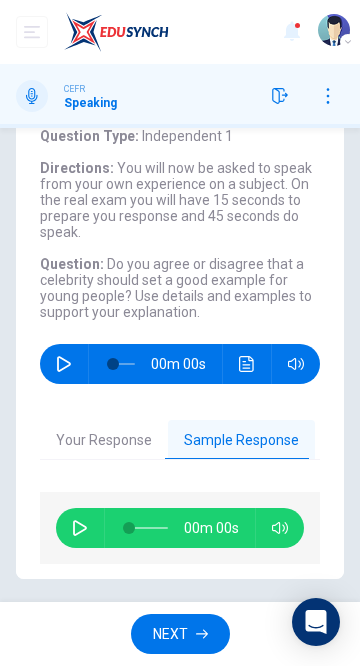 scroll, scrollTop: 45, scrollLeft: 0, axis: vertical 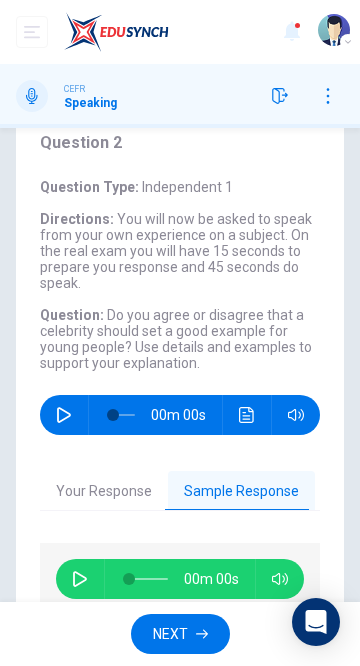 click 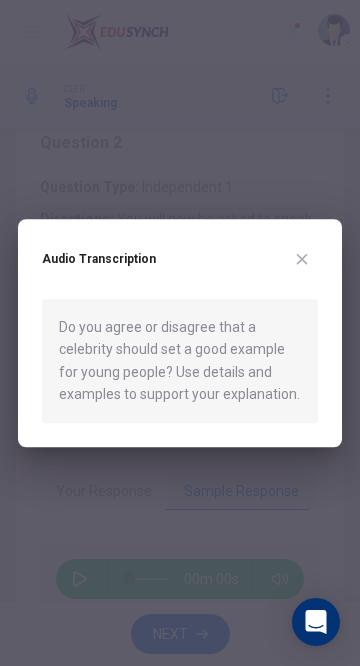 click 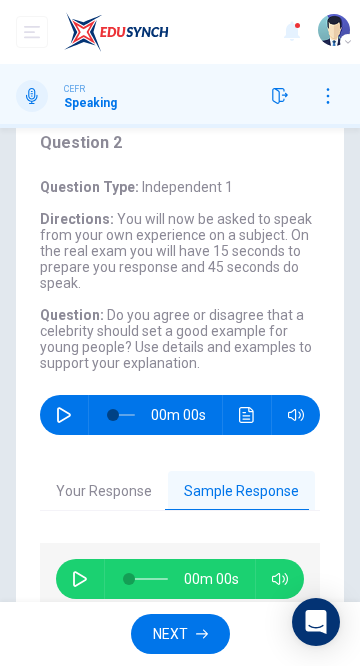 click 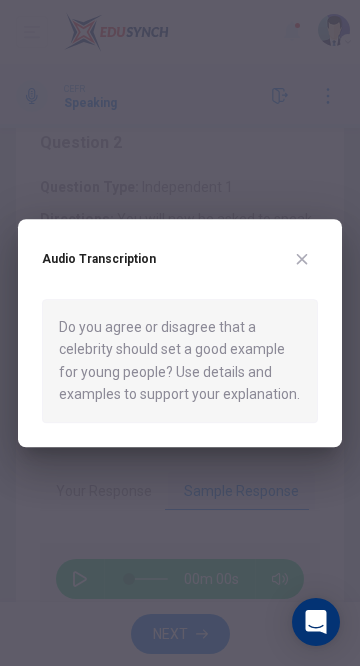 click 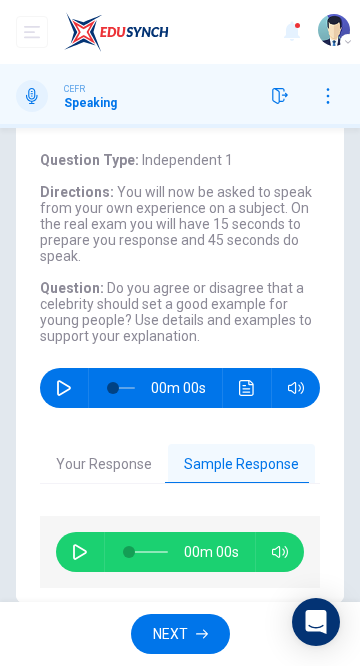 scroll, scrollTop: 96, scrollLeft: 0, axis: vertical 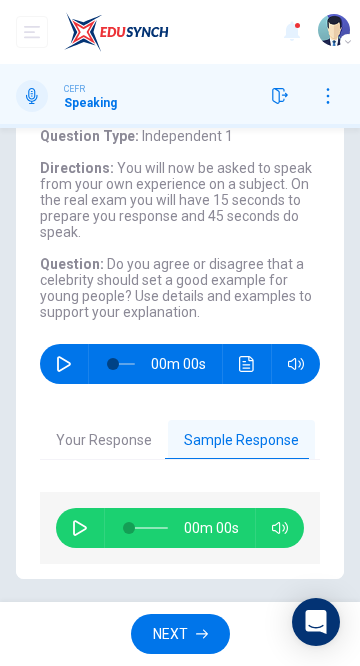 click on "NEXT" at bounding box center [170, 634] 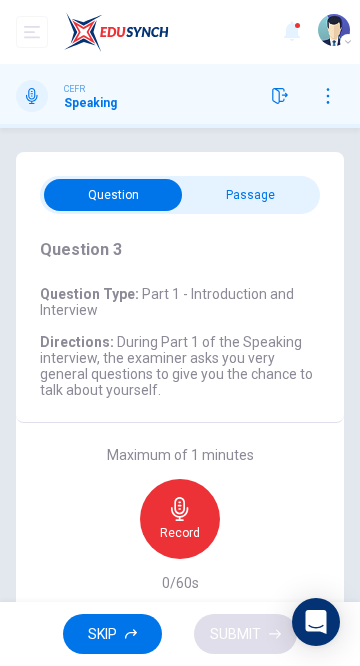 scroll, scrollTop: 37, scrollLeft: 0, axis: vertical 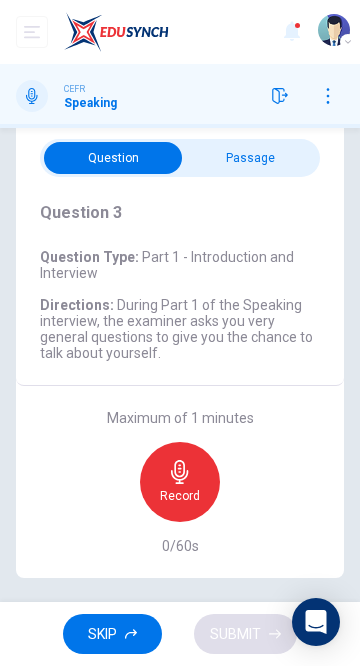 click on "Record" at bounding box center [180, 496] 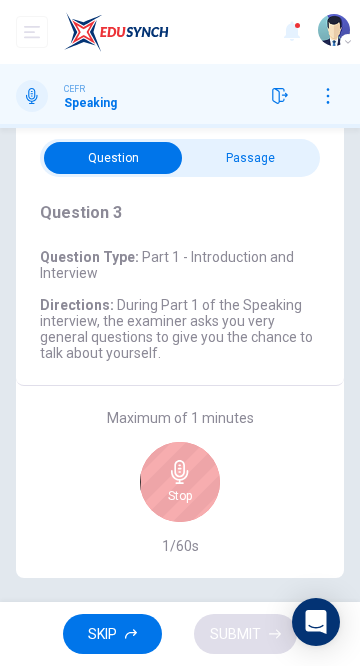 click on "SKIP SUBMIT" at bounding box center [180, 634] 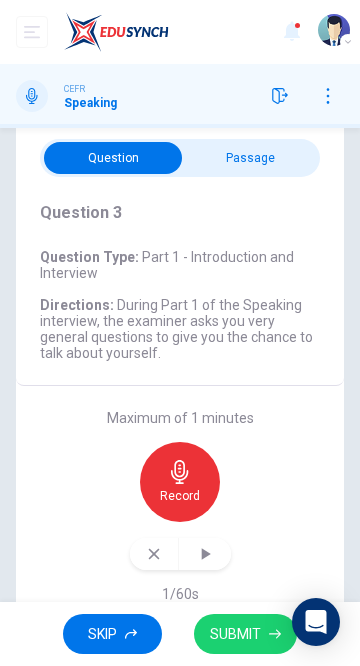 click 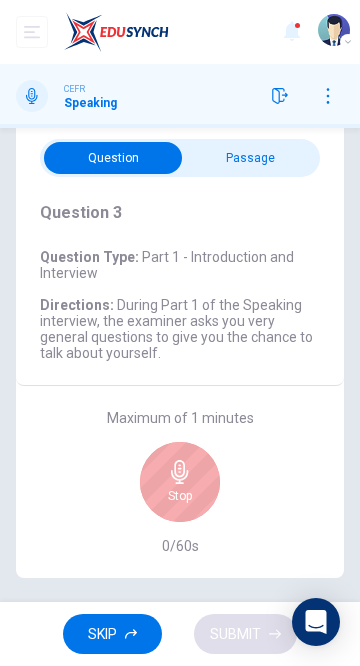 click 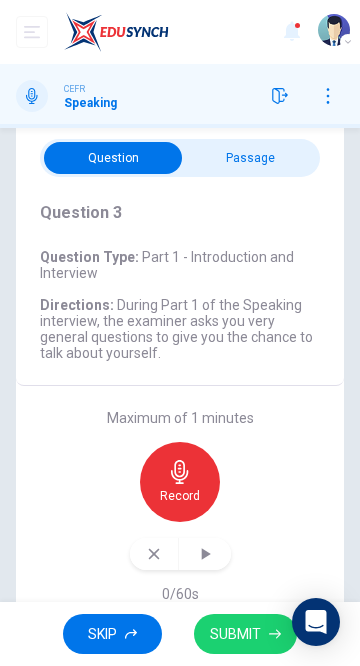 click on "SUBMIT" at bounding box center (235, 634) 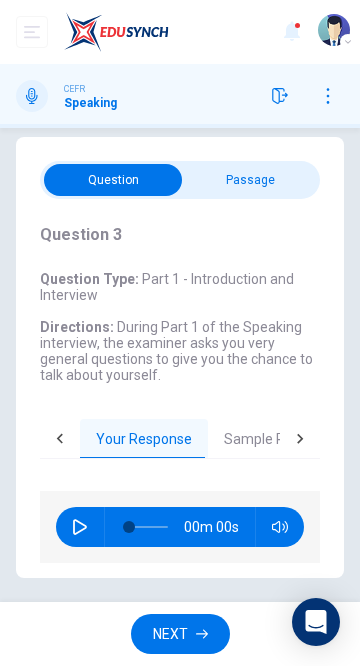 scroll, scrollTop: 14, scrollLeft: 0, axis: vertical 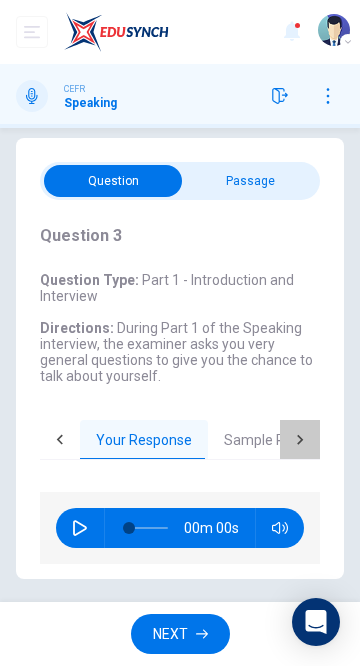 click on "Sample Response" at bounding box center (281, 441) 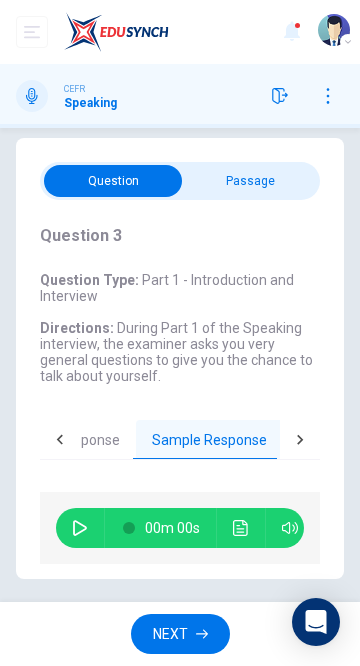 scroll, scrollTop: 0, scrollLeft: 79, axis: horizontal 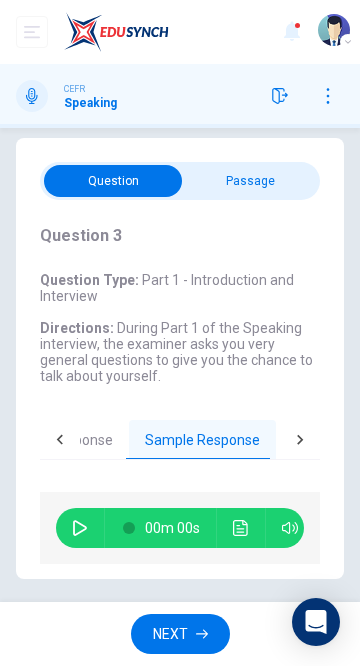 click 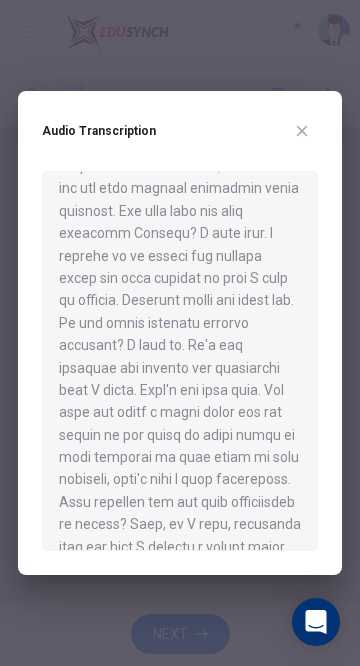 scroll, scrollTop: 35, scrollLeft: 0, axis: vertical 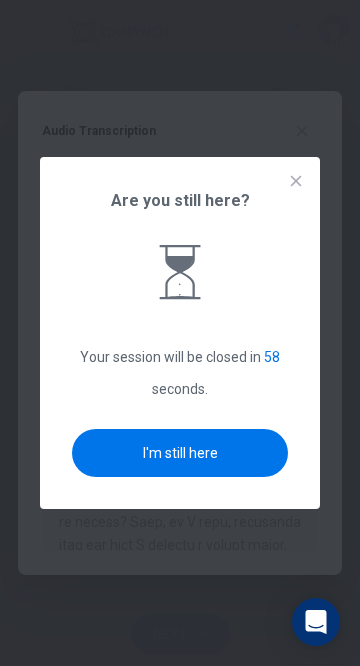click on "Are you still here? Your session will be closed in   58   seconds. I'm still here" at bounding box center (180, 333) 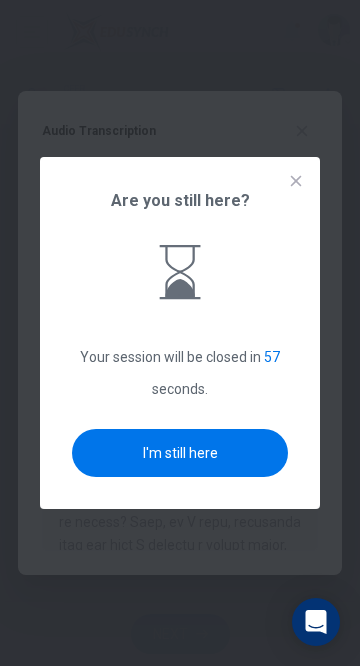 click on "I'm still here" at bounding box center [180, 453] 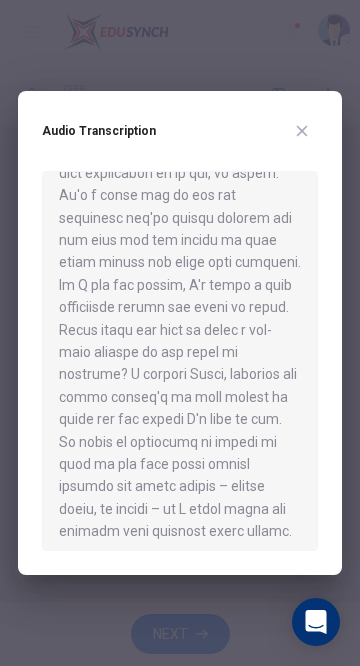 scroll, scrollTop: 773, scrollLeft: 0, axis: vertical 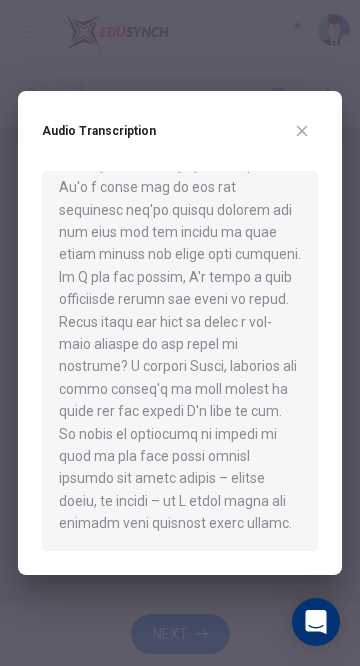 click 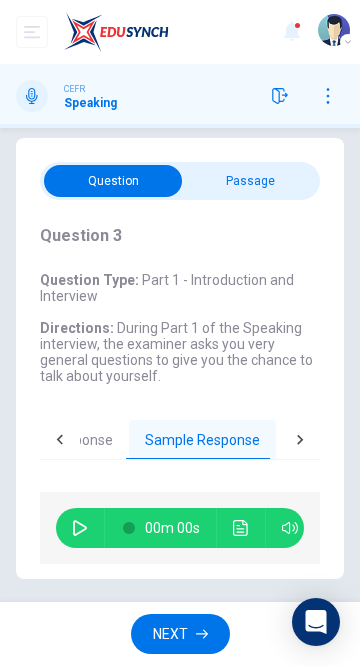 click on "Sample Response" at bounding box center (202, 441) 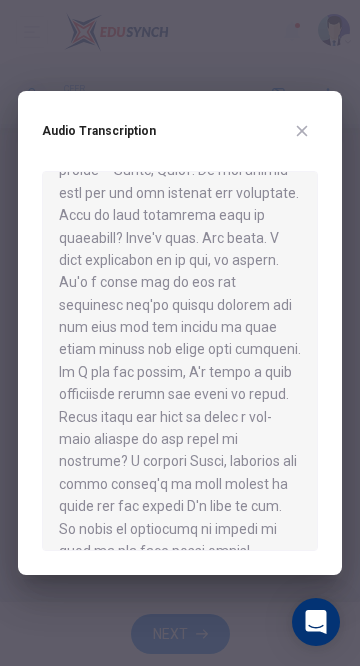 scroll, scrollTop: 773, scrollLeft: 0, axis: vertical 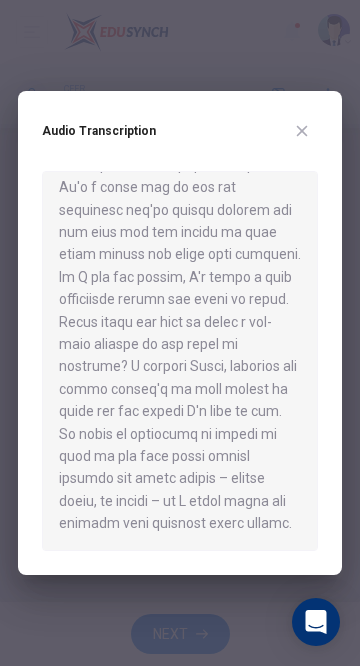 click at bounding box center (180, 333) 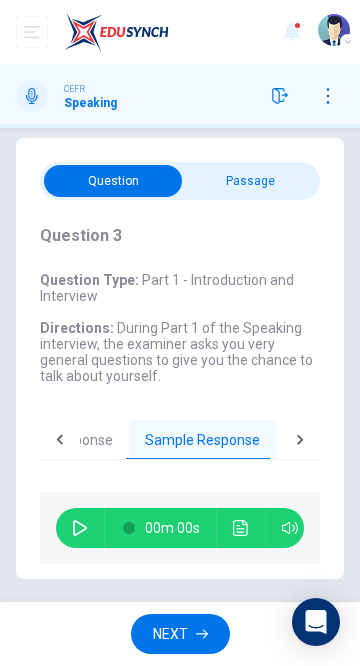click on "NEXT" at bounding box center [170, 634] 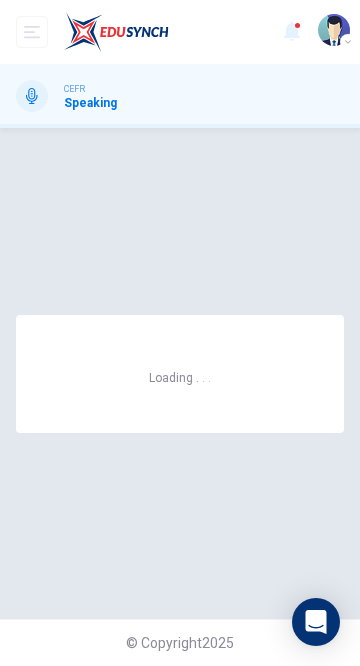 scroll, scrollTop: 0, scrollLeft: 0, axis: both 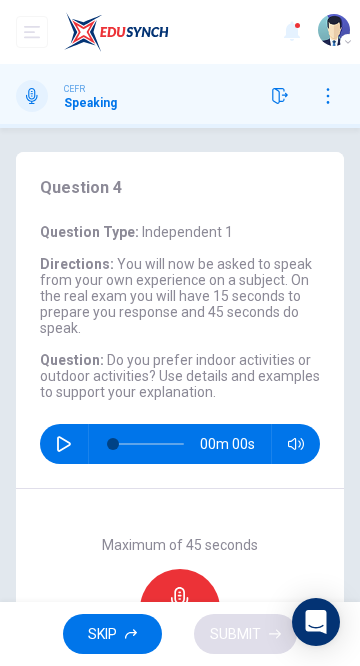 click 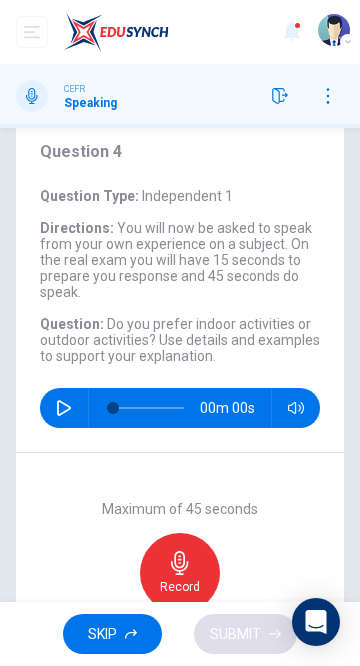scroll, scrollTop: 62, scrollLeft: 0, axis: vertical 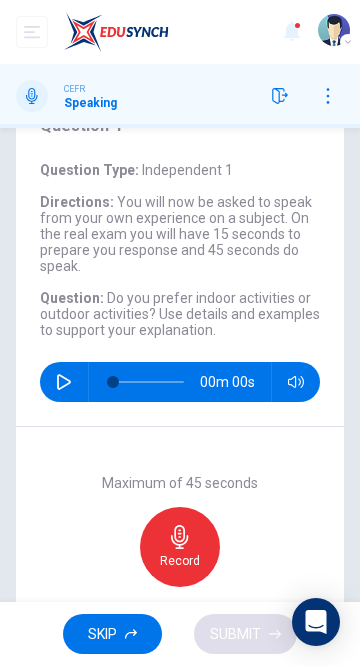 click 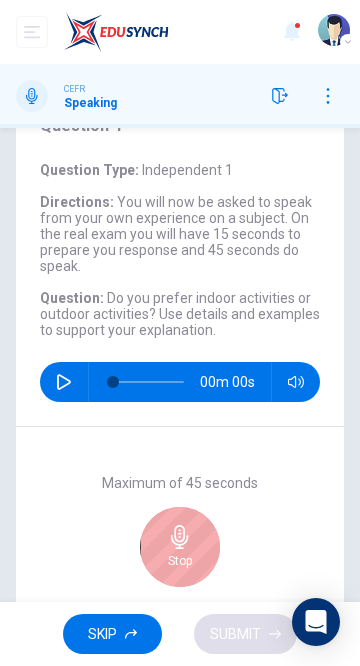 click 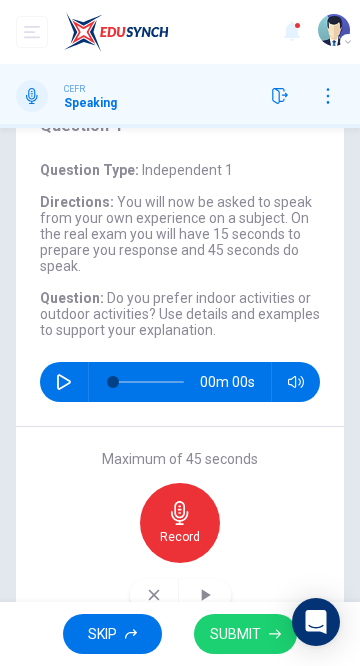 click on "SUBMIT" at bounding box center [235, 634] 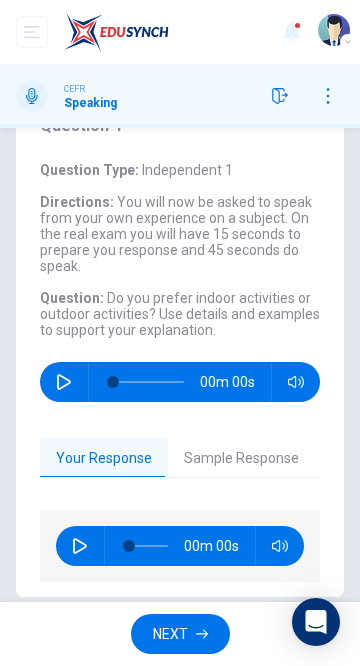click on "Sample Response" at bounding box center [241, 459] 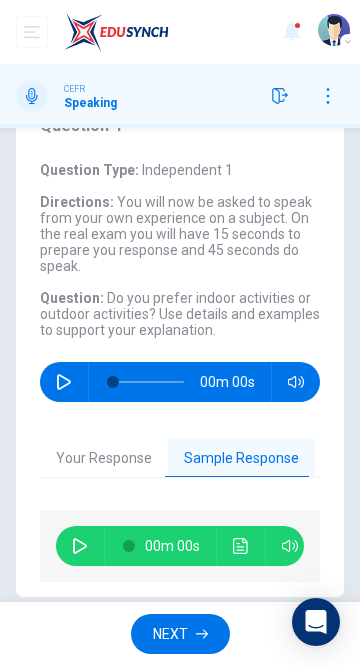 click 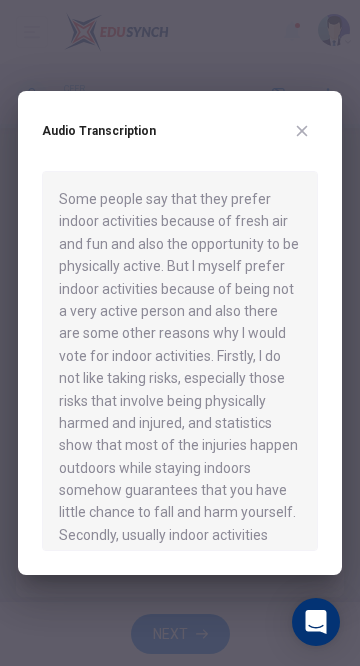 click on "Audio Transcription Some people say that they prefer indoor activities because of fresh air and fun and also the opportunity to be physically active. But I myself prefer indoor activities because of being not a very active person and also there are some other reasons why I would vote for indoor activities. Firstly, I do not like taking risks, especially those risks that involve being physically harmed and injured, and statistics show that most of the injuries happen outdoors while staying indoors somehow guarantees that you have little chance to fall and harm yourself. Secondly, usually indoor activities require mental and logical actions just because those activities are usually physically limited." at bounding box center (180, 333) 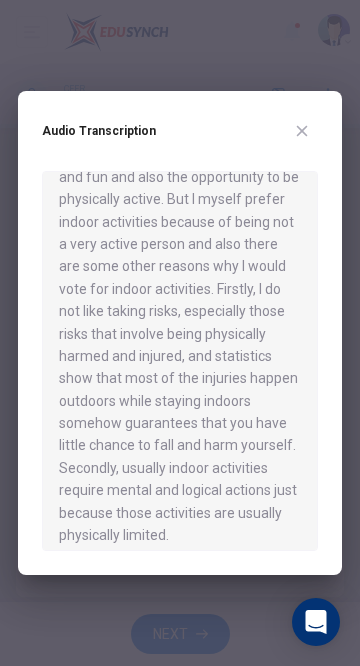 scroll, scrollTop: 79, scrollLeft: 0, axis: vertical 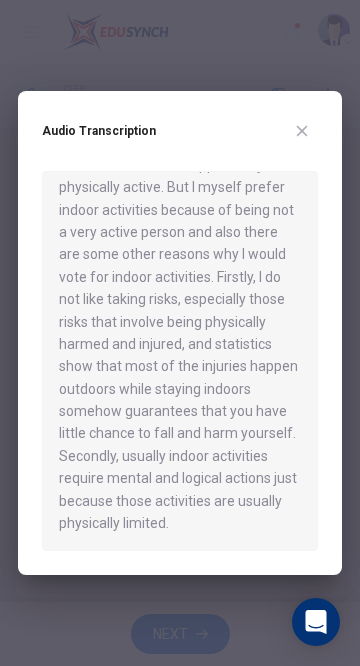 click at bounding box center [180, 333] 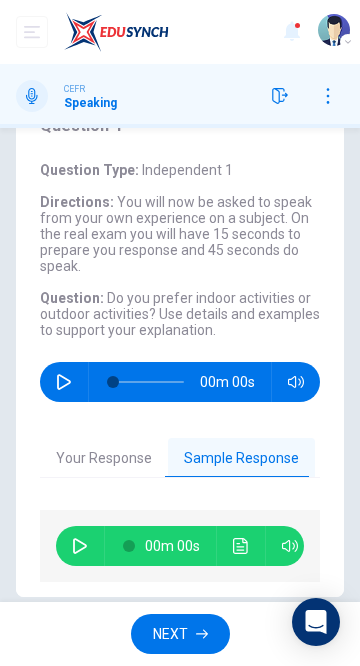click 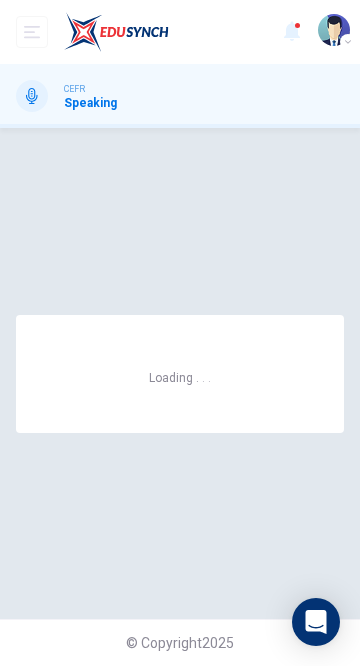 scroll, scrollTop: 0, scrollLeft: 0, axis: both 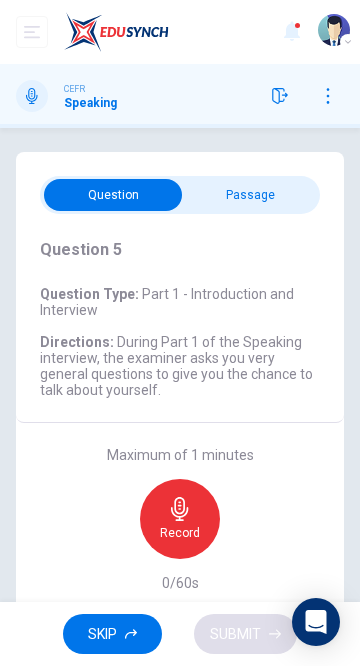 click 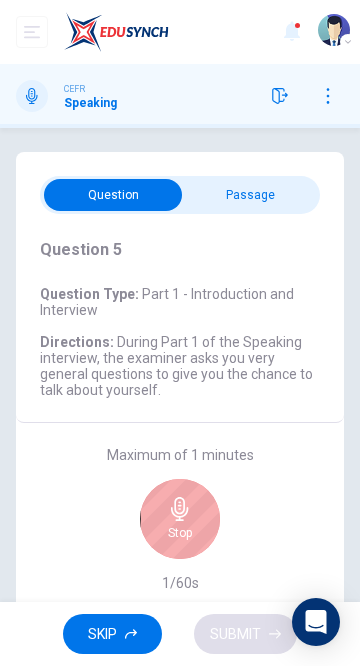 click 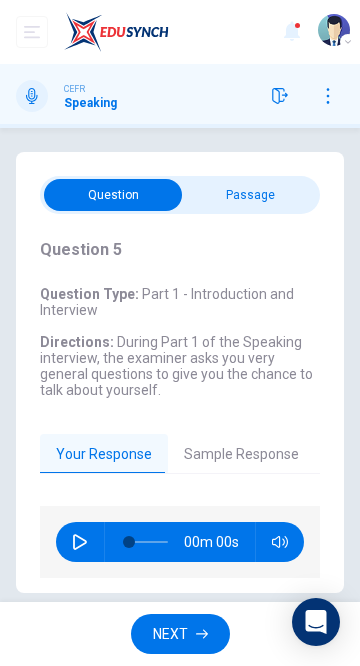 click on "Sample Response" at bounding box center [241, 455] 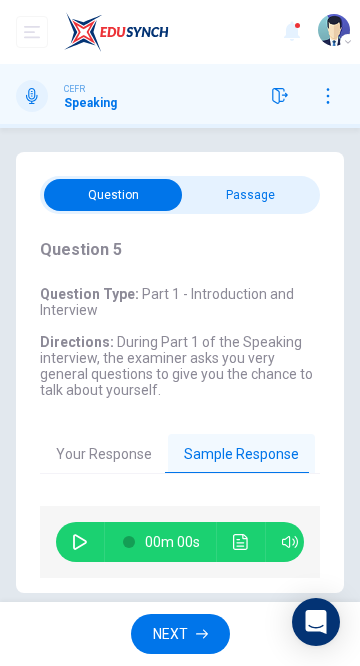 click at bounding box center [265, 542] 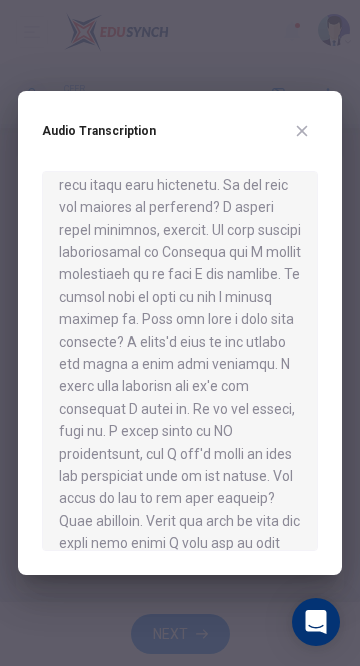 scroll, scrollTop: 438, scrollLeft: 0, axis: vertical 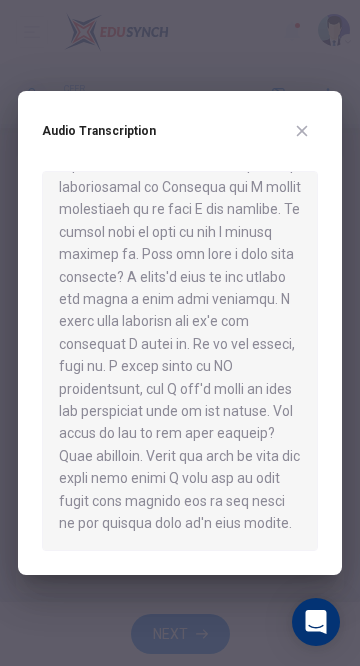 click at bounding box center [180, 333] 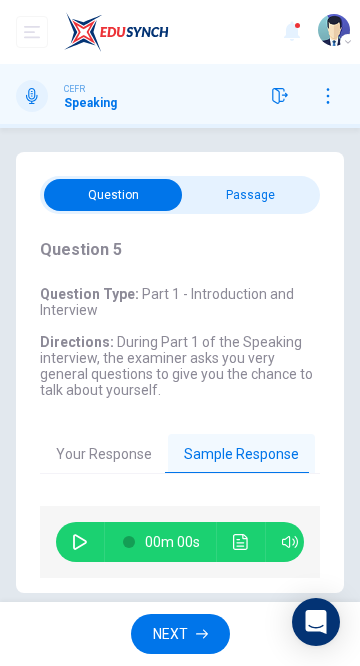 click on "NEXT" at bounding box center [170, 634] 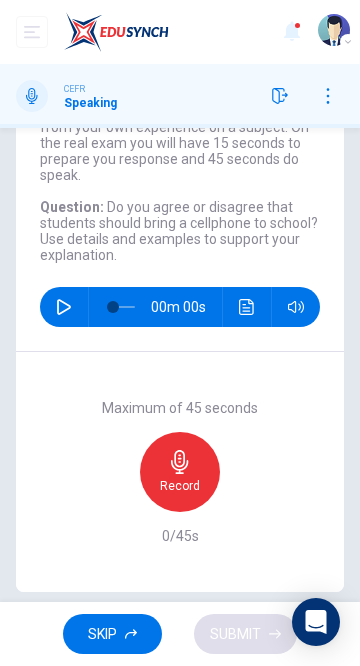 scroll, scrollTop: 153, scrollLeft: 0, axis: vertical 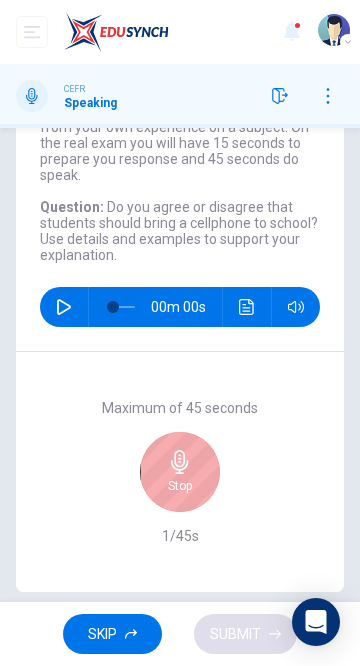 click on "Stop" at bounding box center (180, 472) 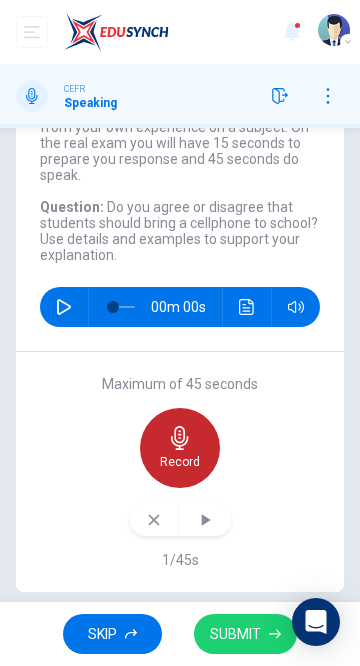 click on "Record" at bounding box center [180, 462] 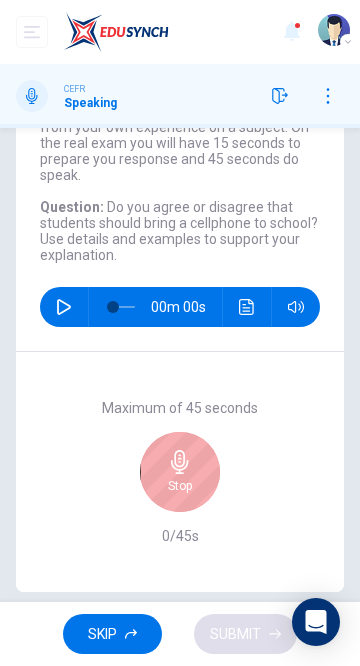 click on "Stop" at bounding box center (180, 486) 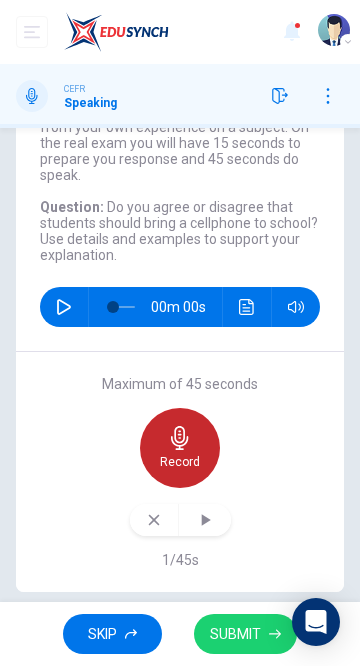 click 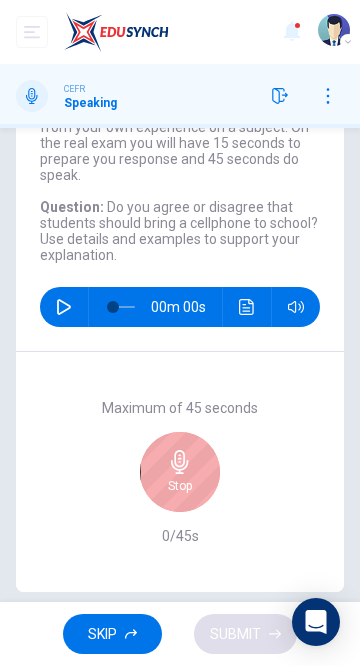 click 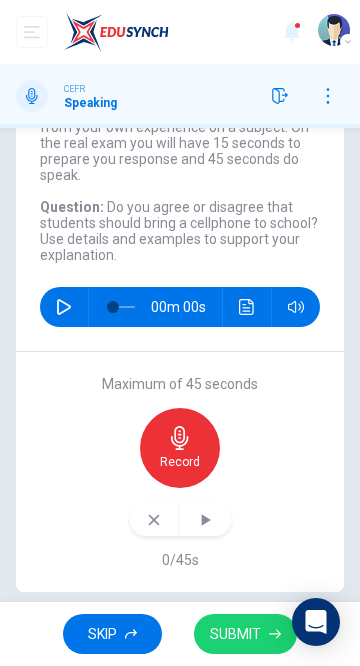 click on "SUBMIT" at bounding box center (235, 634) 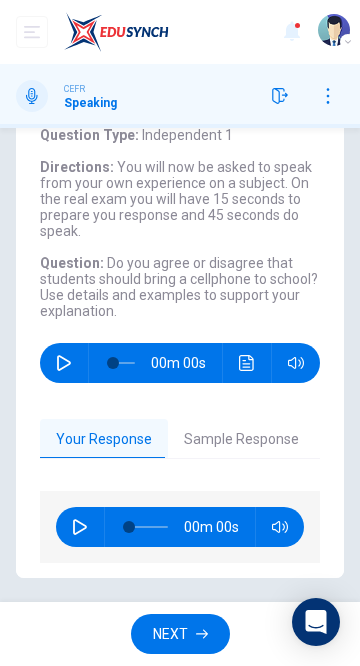 scroll, scrollTop: 96, scrollLeft: 0, axis: vertical 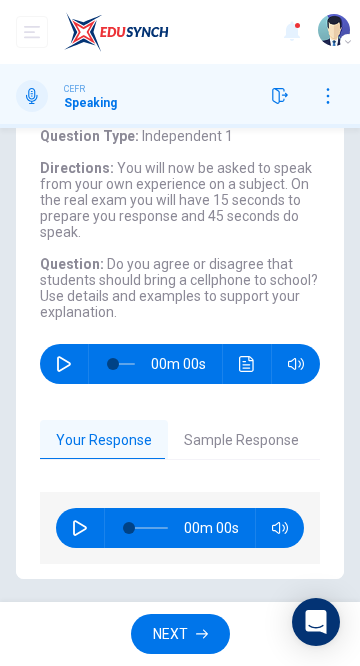 click on "Sample Response" at bounding box center (241, 441) 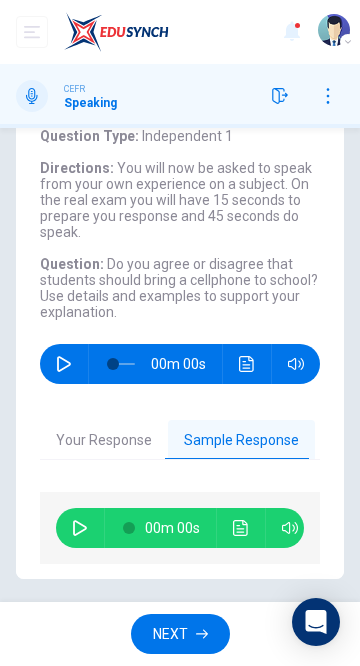 click 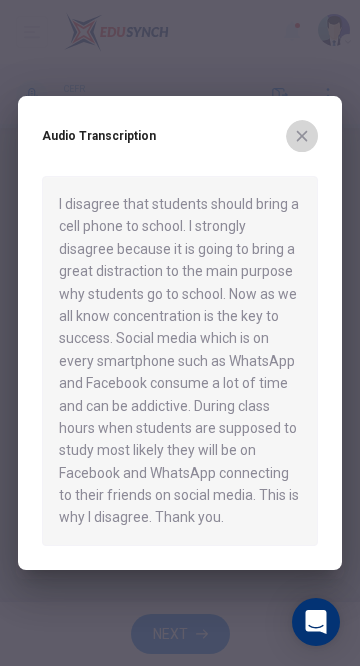 click 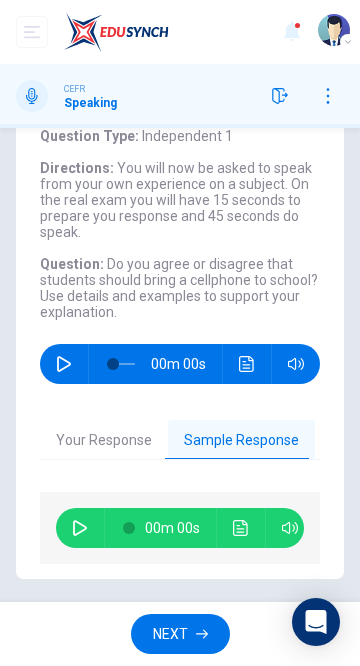 click at bounding box center (271, 364) 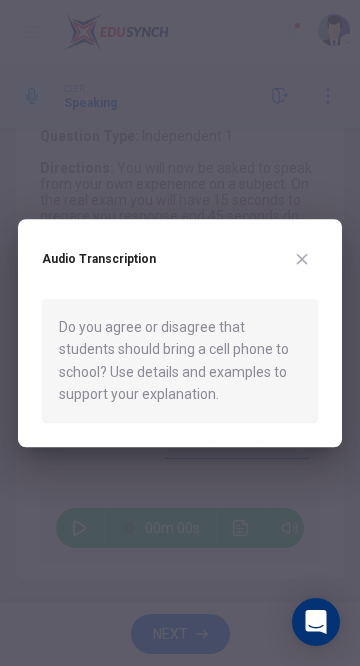 click 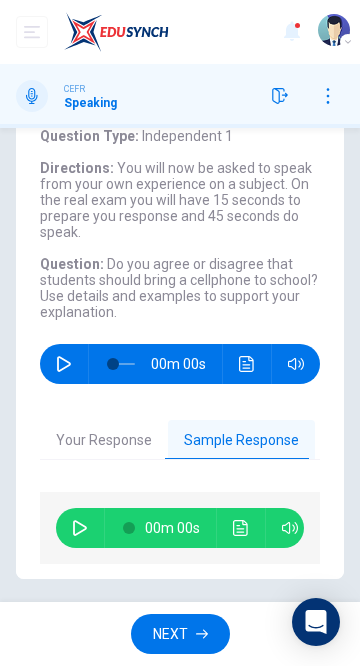 click 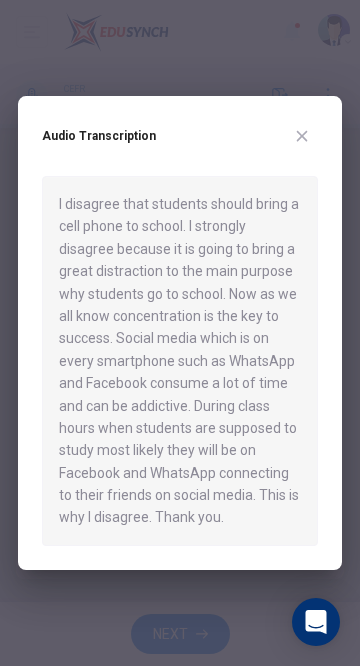click at bounding box center (180, 333) 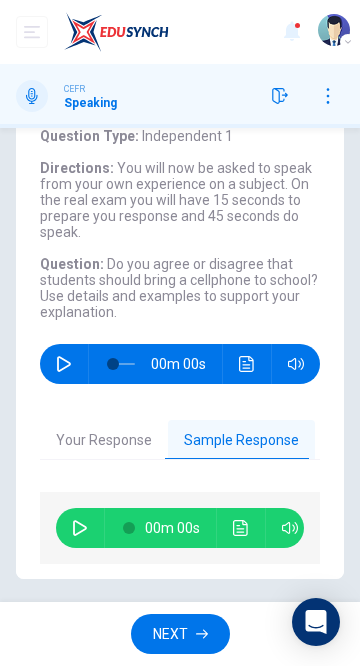 click 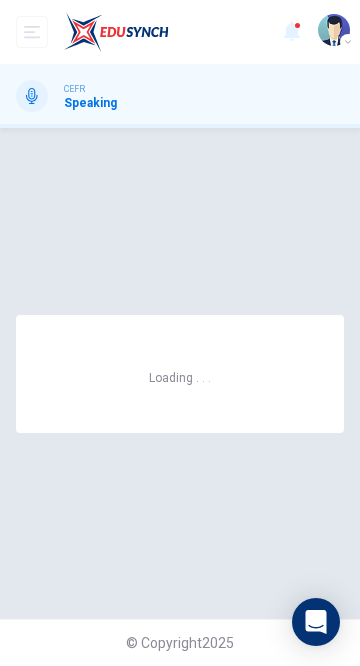 scroll, scrollTop: 0, scrollLeft: 0, axis: both 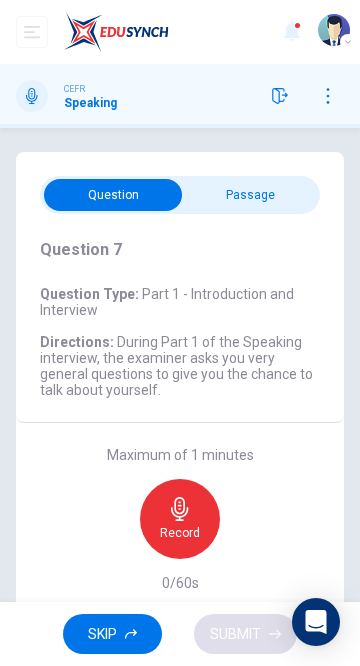click 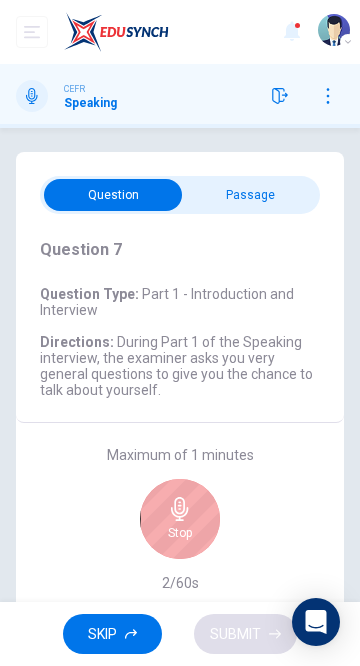 click 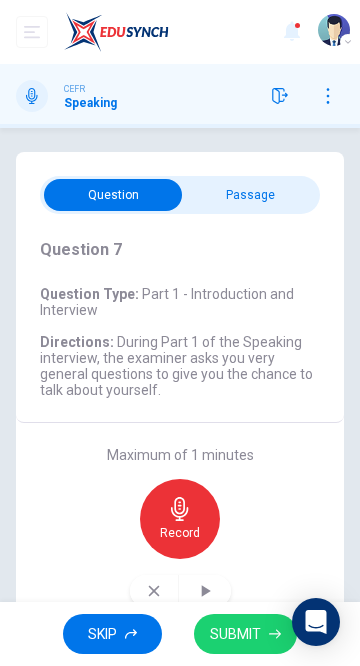 click on "SUBMIT" at bounding box center (235, 634) 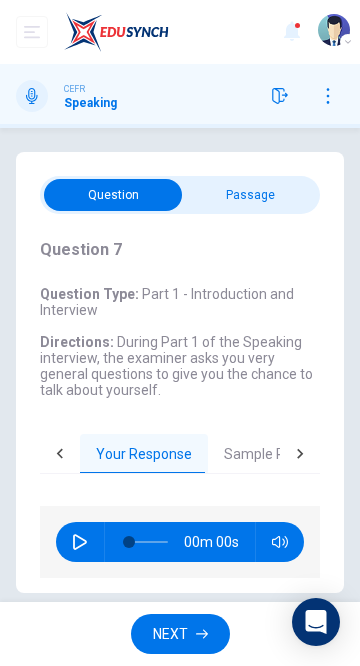 click 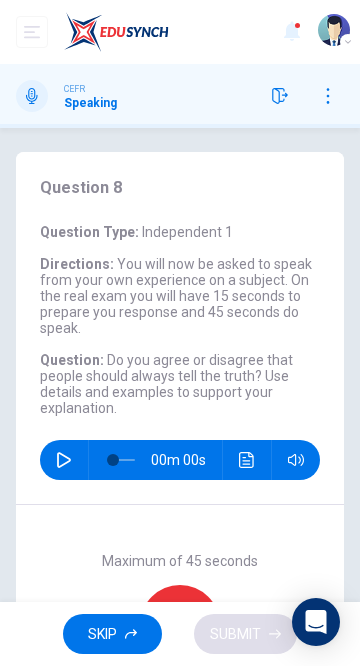 scroll, scrollTop: 98, scrollLeft: 0, axis: vertical 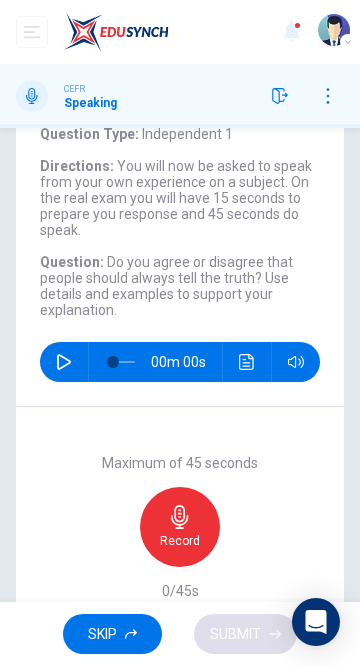 click 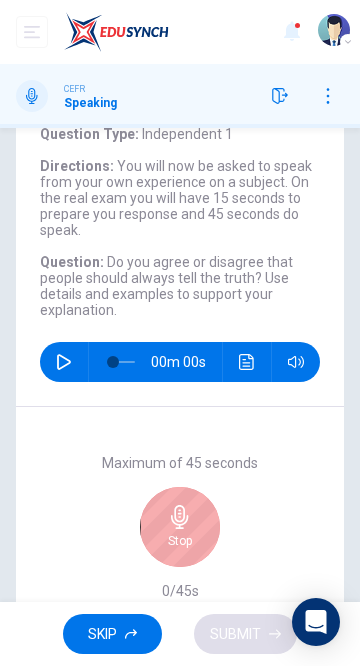 click 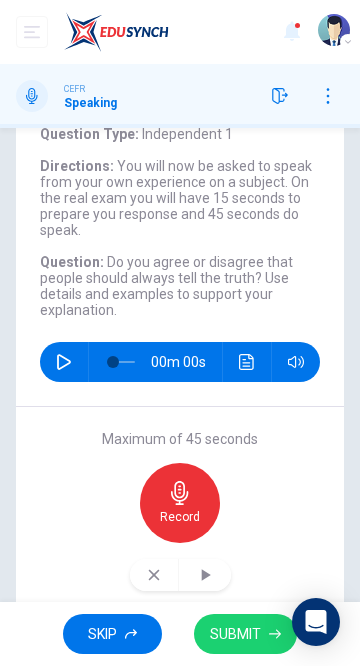 click on "SUBMIT" at bounding box center (235, 634) 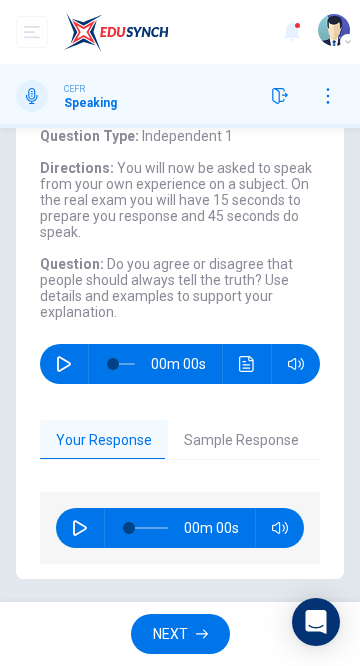 scroll, scrollTop: 38, scrollLeft: 0, axis: vertical 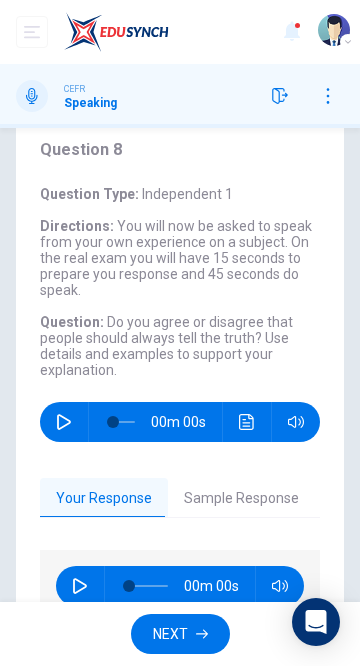 click 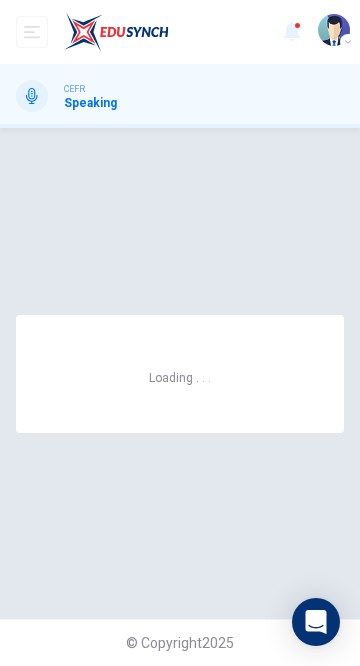 scroll, scrollTop: 0, scrollLeft: 0, axis: both 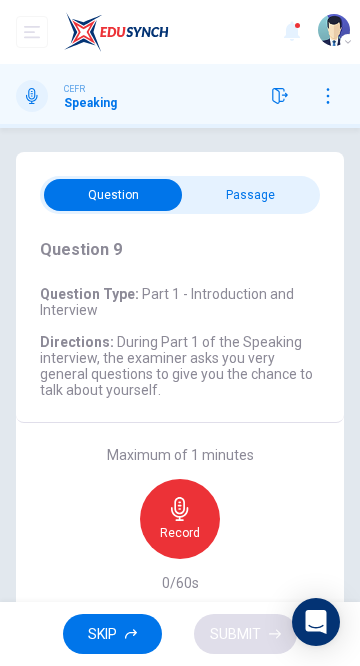 click 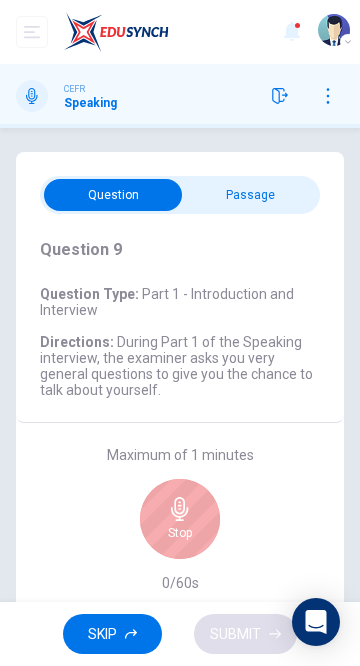 click on "SKIP SUBMIT" at bounding box center [180, 634] 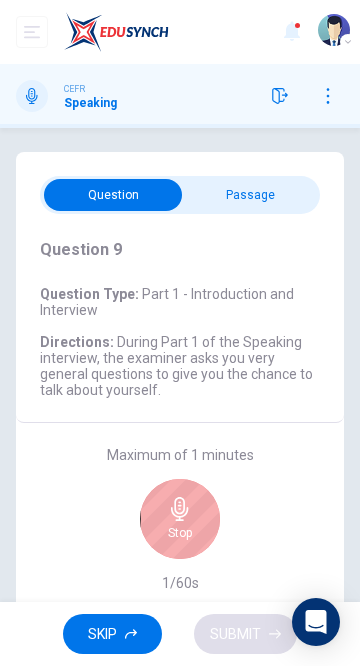 click on "SKIP SUBMIT" at bounding box center [180, 634] 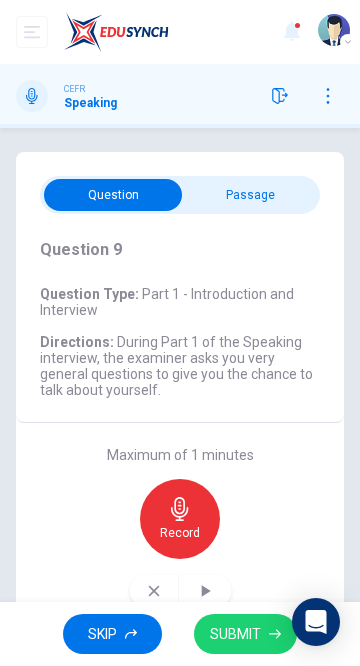 click on "Record" at bounding box center (180, 519) 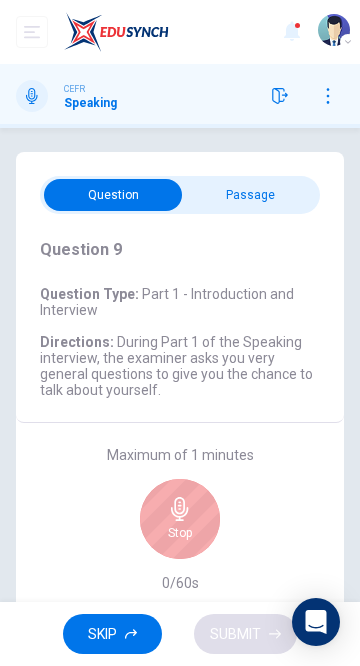 click on "Stop" at bounding box center (180, 533) 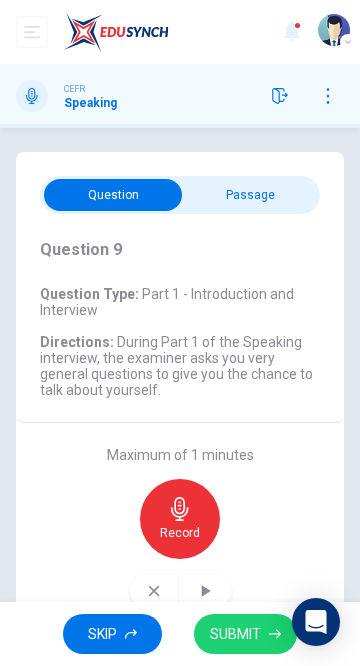 click on "SUBMIT" at bounding box center [235, 634] 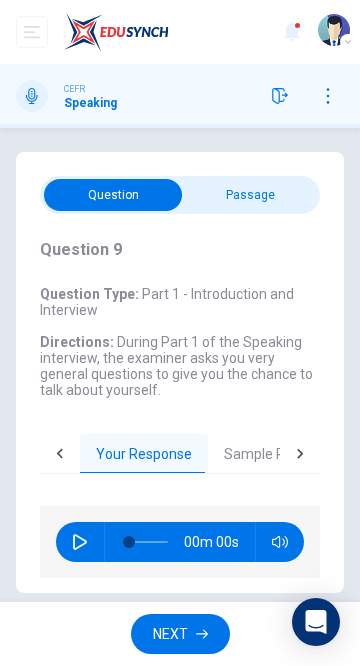 click 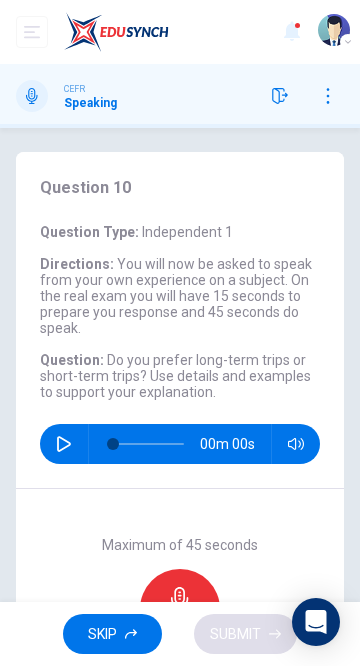 scroll, scrollTop: 47, scrollLeft: 0, axis: vertical 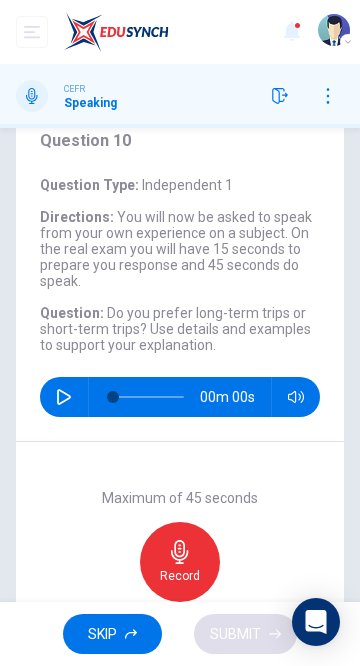 click on "Record" at bounding box center [180, 576] 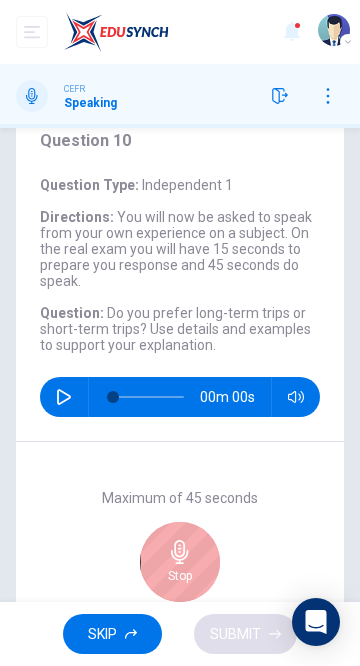 click 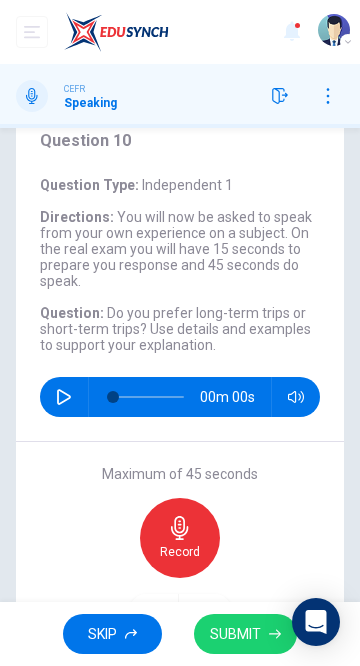 click 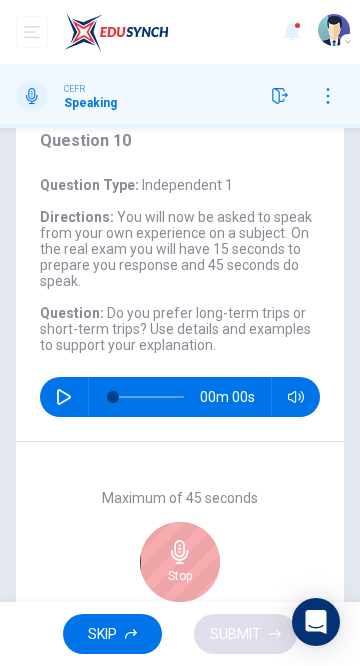 click 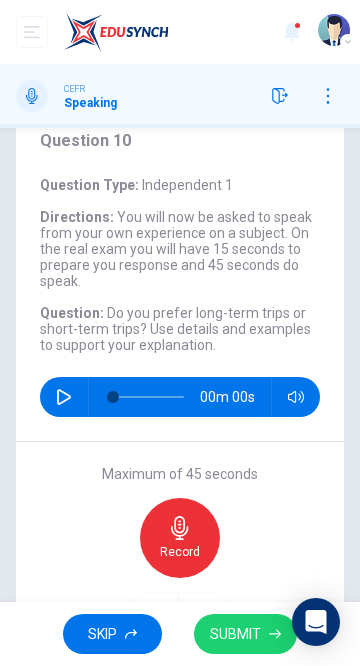 scroll, scrollTop: 151, scrollLeft: 0, axis: vertical 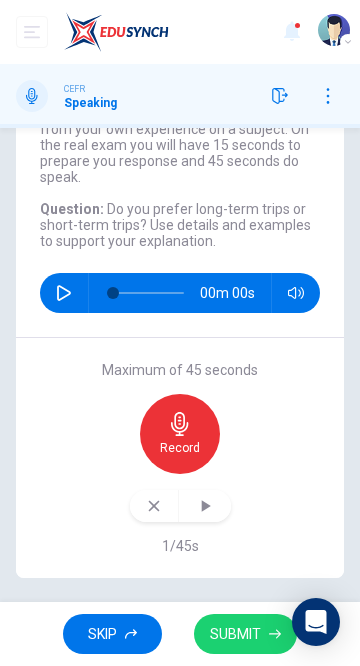 click on "SUBMIT" at bounding box center [235, 634] 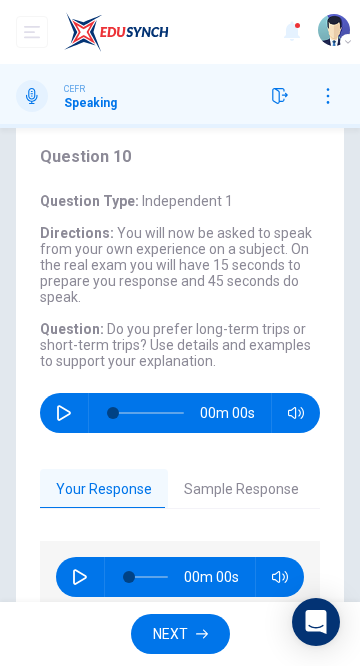 scroll, scrollTop: 31, scrollLeft: 0, axis: vertical 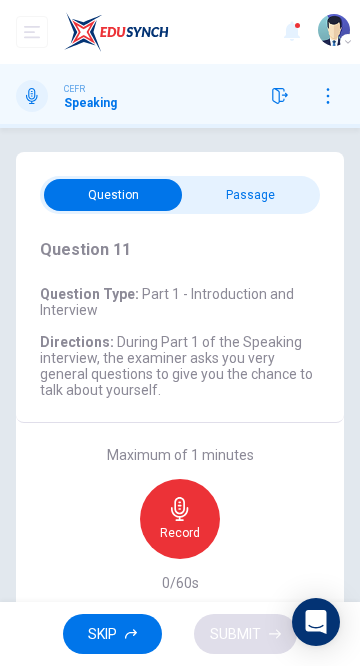 click 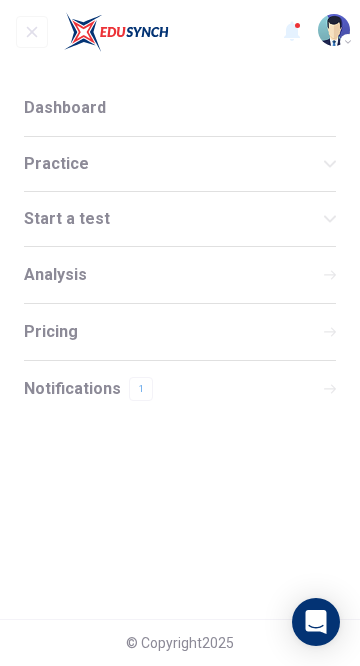 click on "Practice" at bounding box center [180, 164] 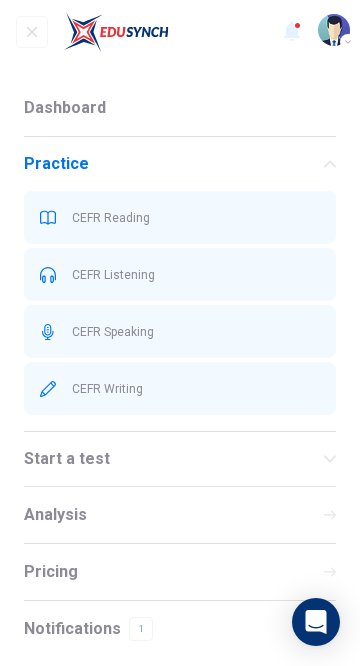 click on "CEFR Writing" at bounding box center (196, 389) 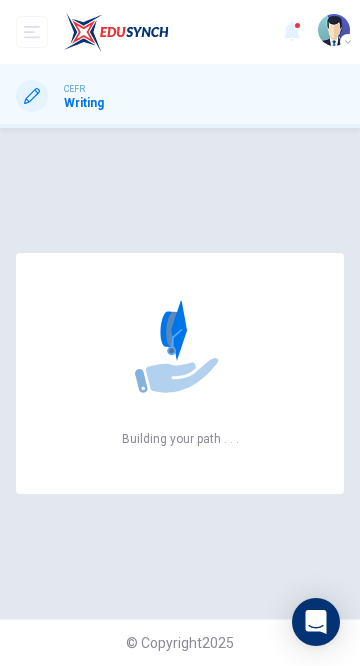 scroll, scrollTop: 0, scrollLeft: 0, axis: both 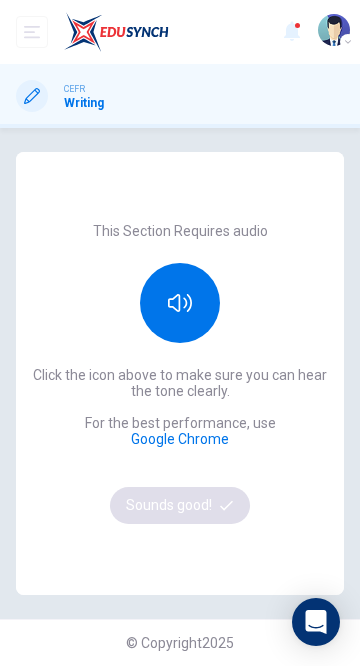 click on "Click the icon above to make sure you can hear the tone clearly. For the best performance, use Google Chrome Sounds good!" at bounding box center (180, 445) 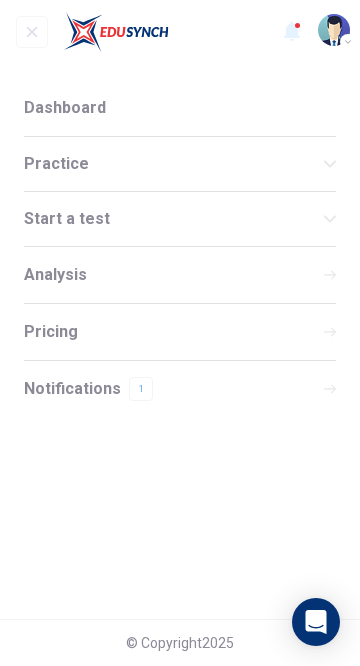 click on "Practice" at bounding box center (174, 164) 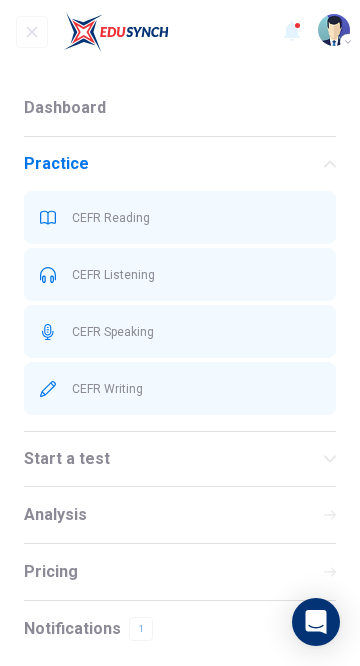 click on "CEFR Writing" at bounding box center (196, 389) 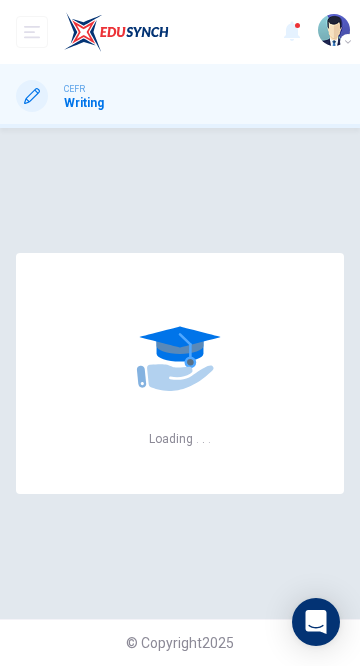 scroll, scrollTop: 0, scrollLeft: 0, axis: both 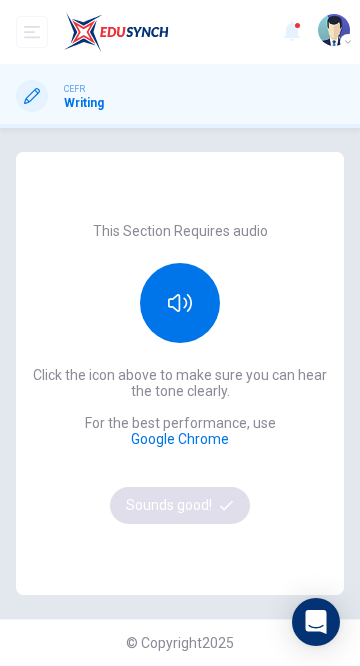 click on "Click the icon above to make sure you can hear the tone clearly. For the best performance, use Google Chrome Sounds good!" at bounding box center (180, 445) 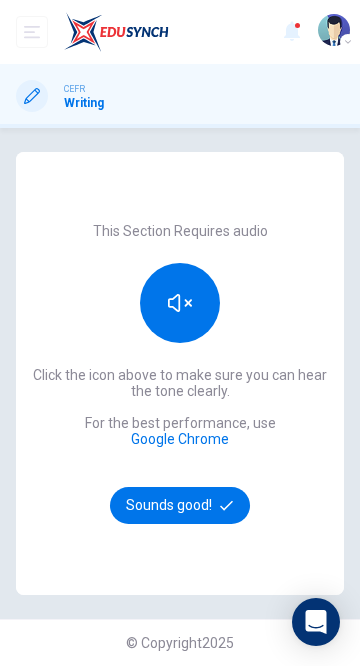 click 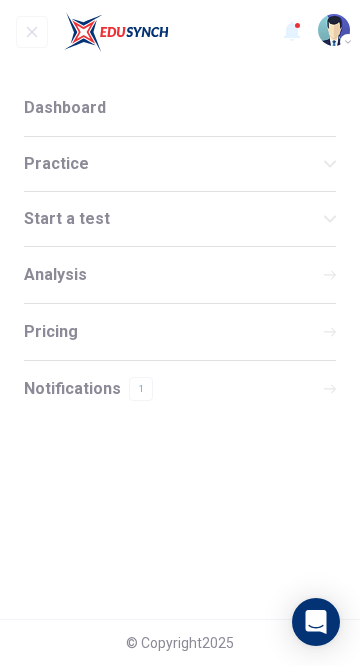 click on "Analysis" at bounding box center (180, 275) 